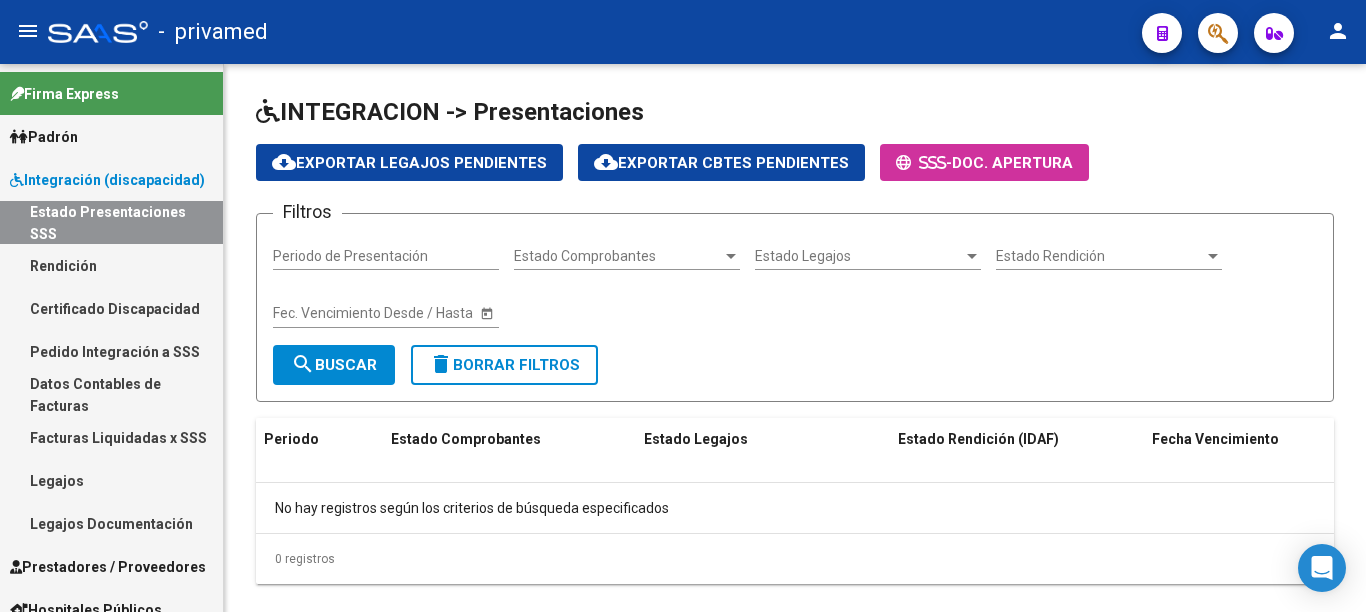 scroll, scrollTop: 0, scrollLeft: 0, axis: both 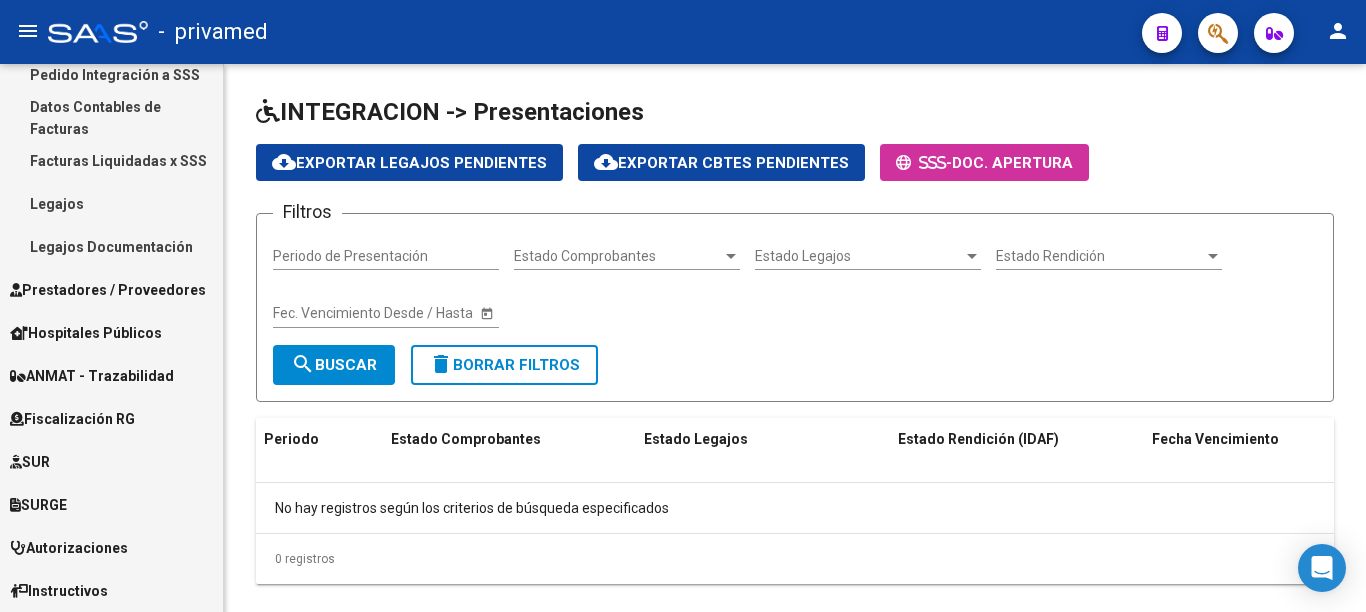 click on "Prestadores / Proveedores" at bounding box center [108, 290] 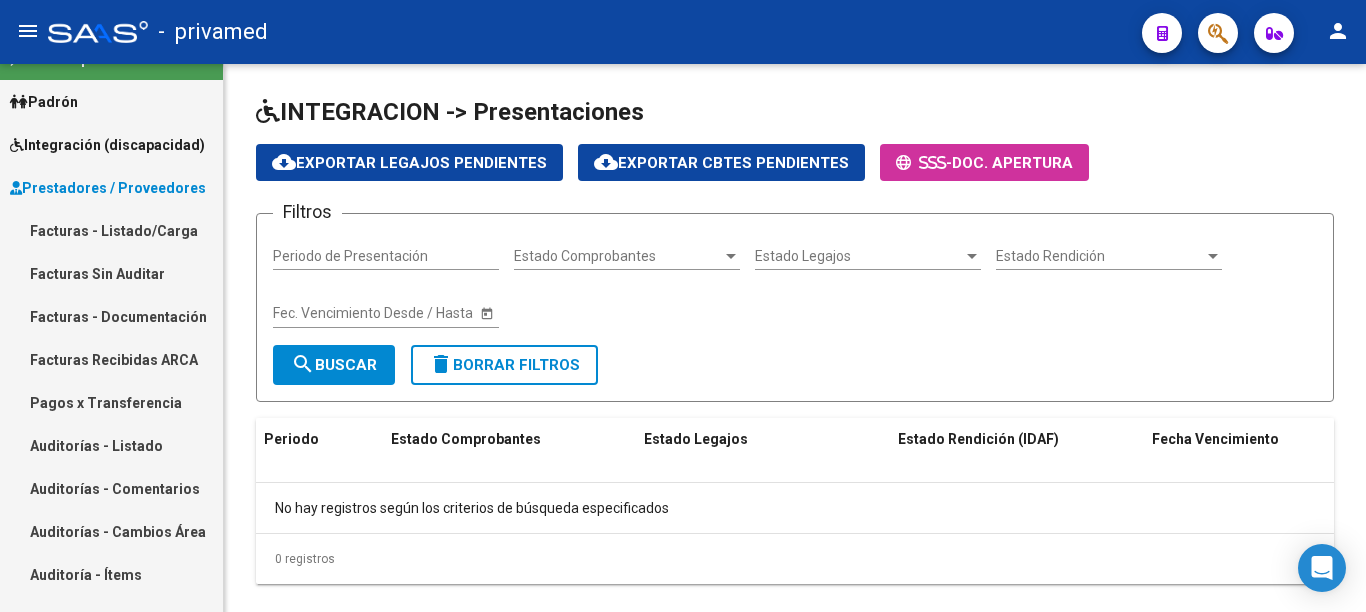 scroll, scrollTop: 0, scrollLeft: 0, axis: both 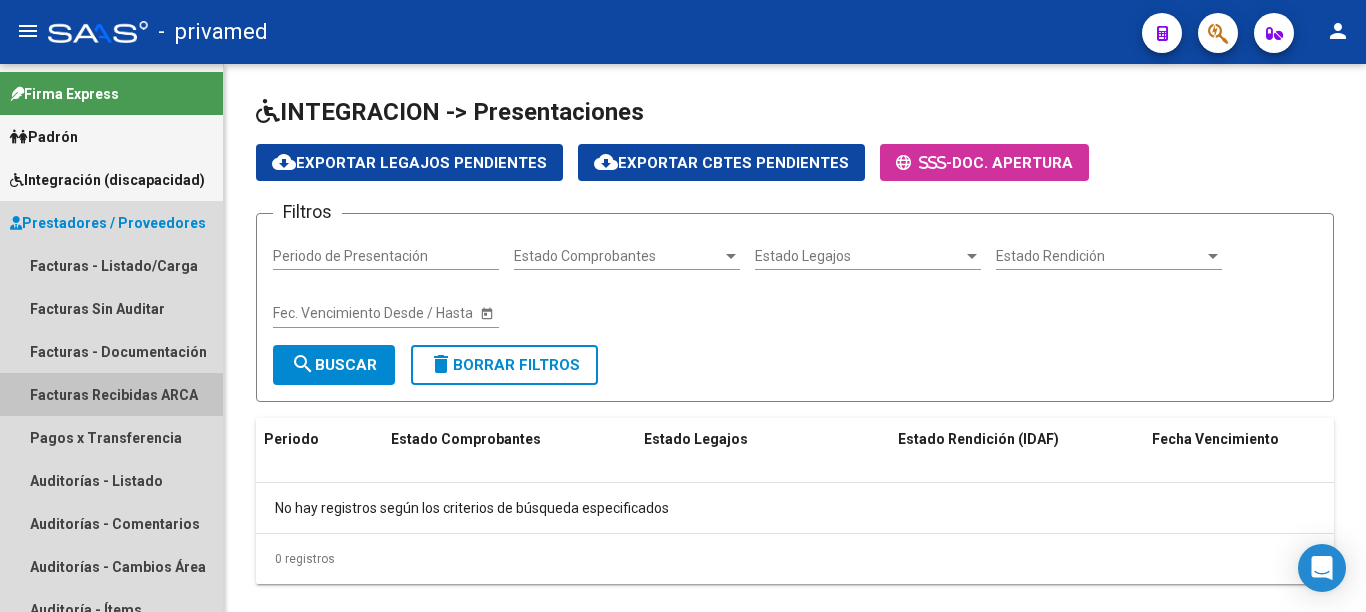 click on "Facturas Recibidas ARCA" at bounding box center [111, 394] 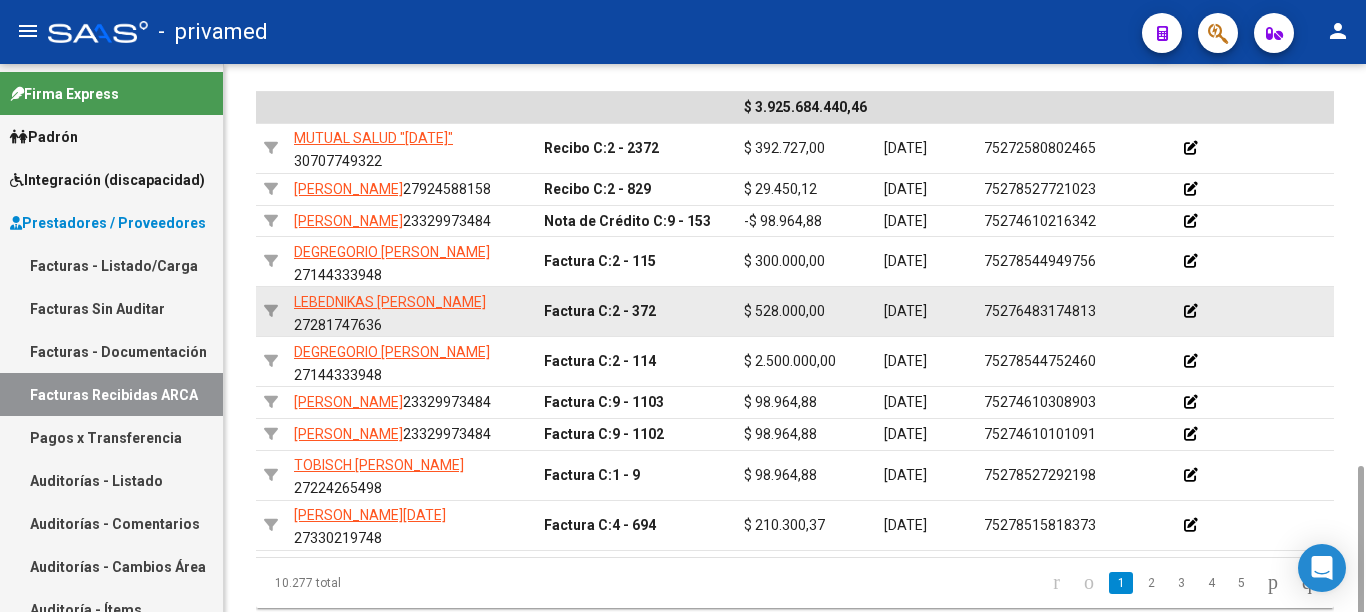 scroll, scrollTop: 695, scrollLeft: 0, axis: vertical 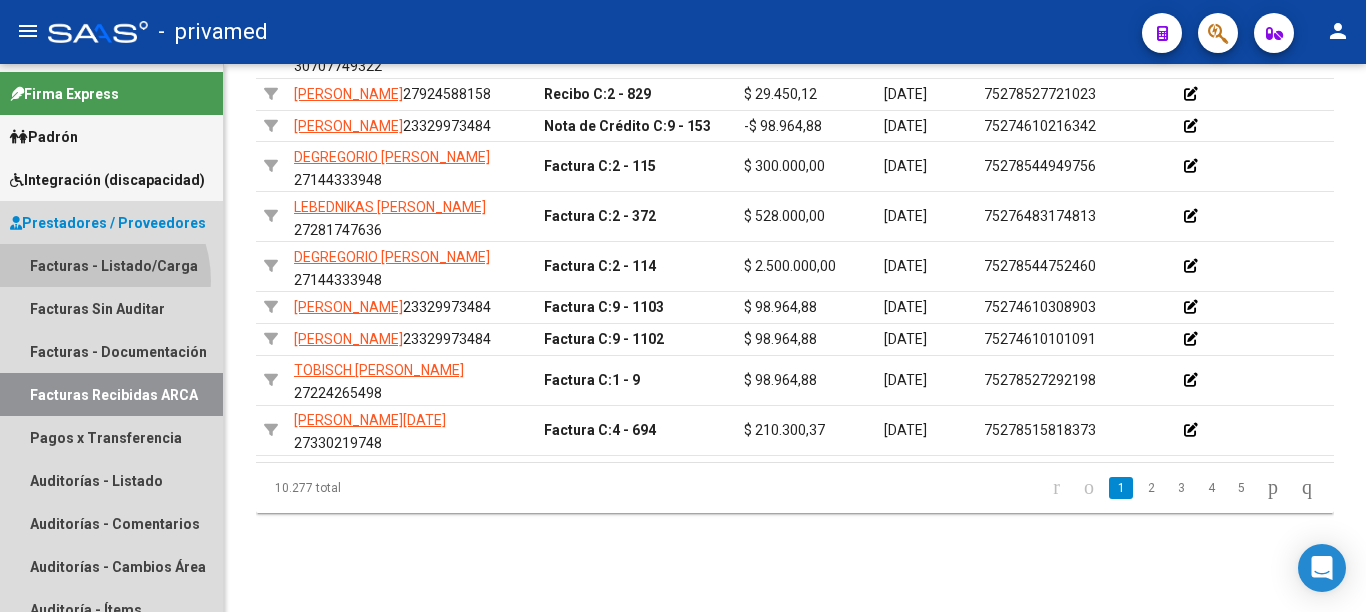 click on "Facturas - Listado/Carga" at bounding box center (111, 265) 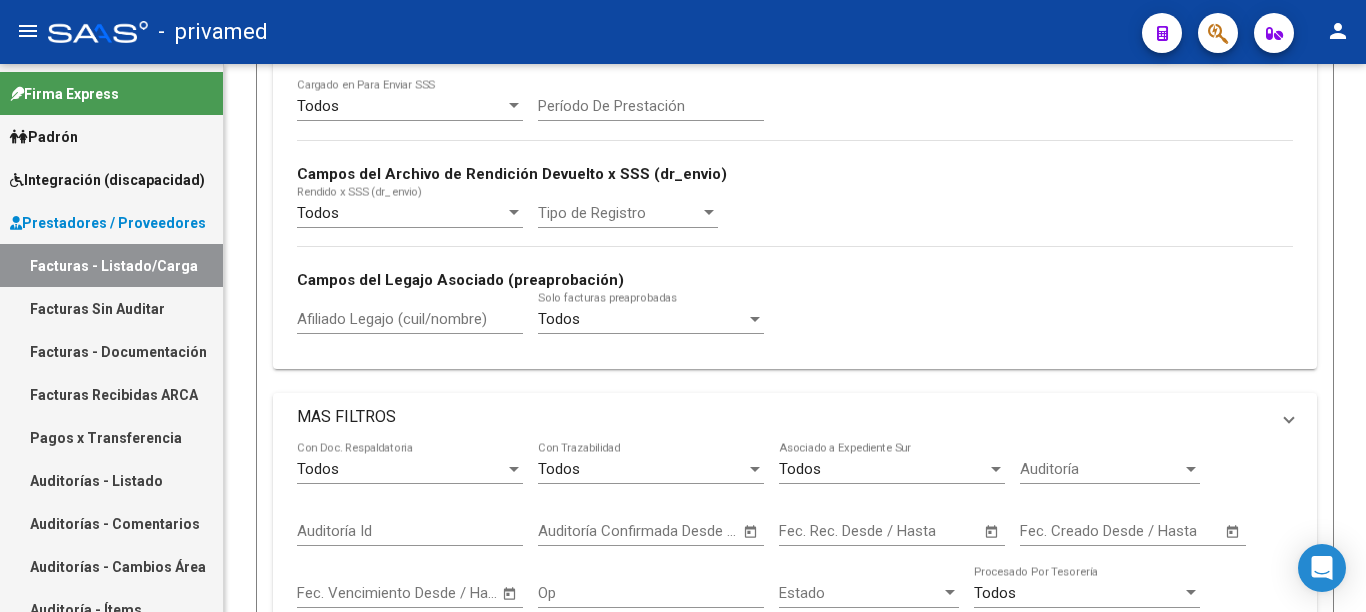 scroll, scrollTop: 0, scrollLeft: 0, axis: both 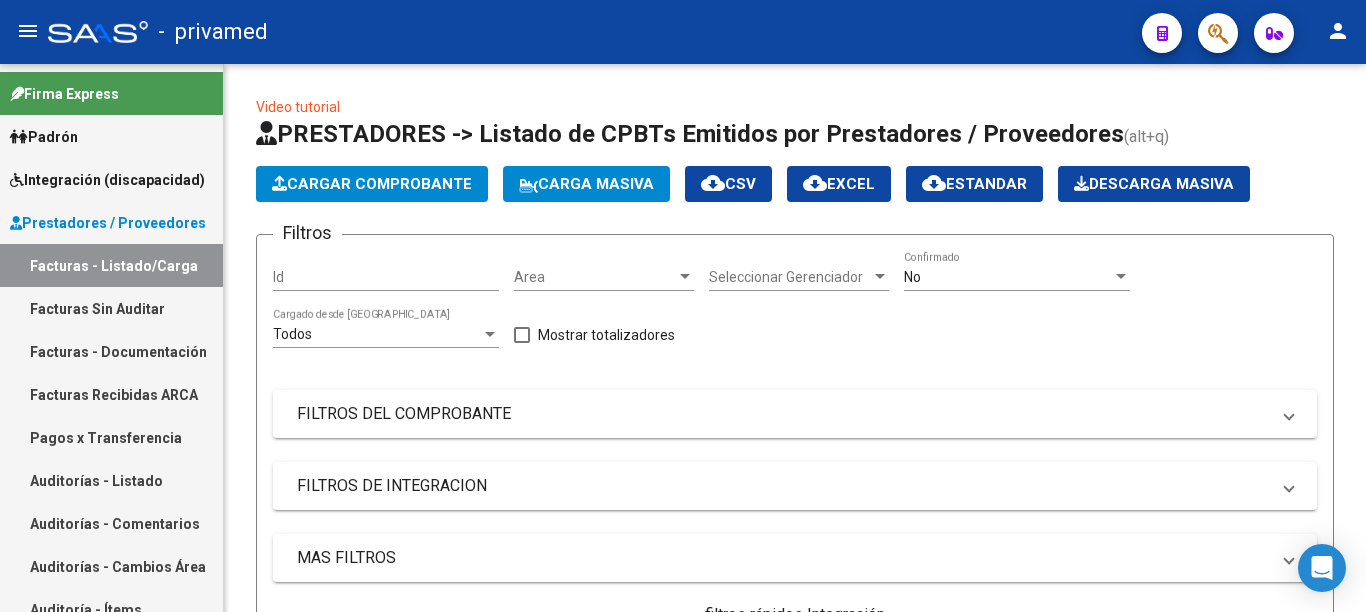 click on "Integración (discapacidad)" at bounding box center (107, 180) 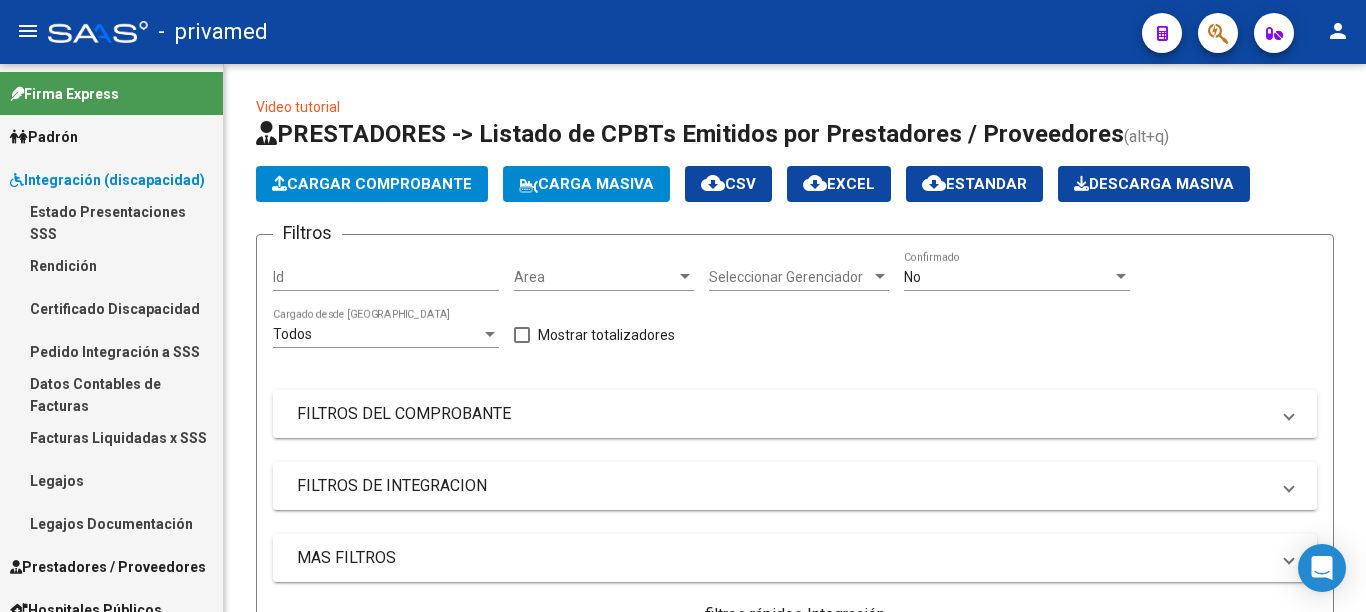 click on "Pedido Integración a SSS" at bounding box center (111, 351) 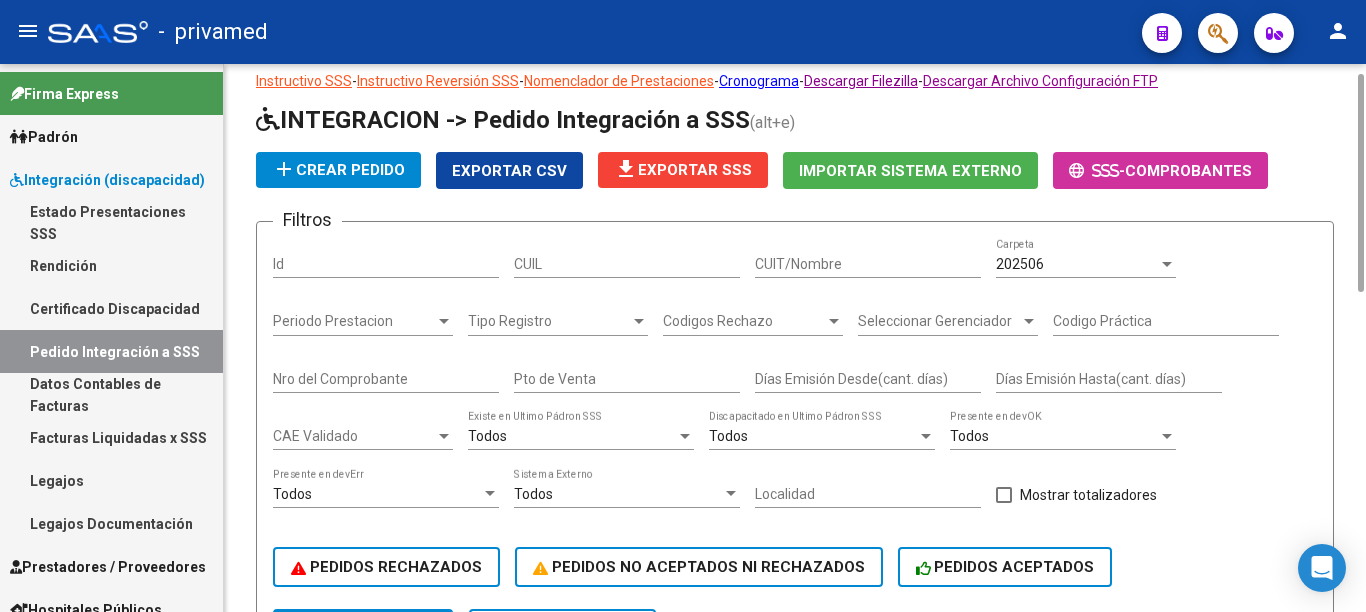 scroll, scrollTop: 0, scrollLeft: 0, axis: both 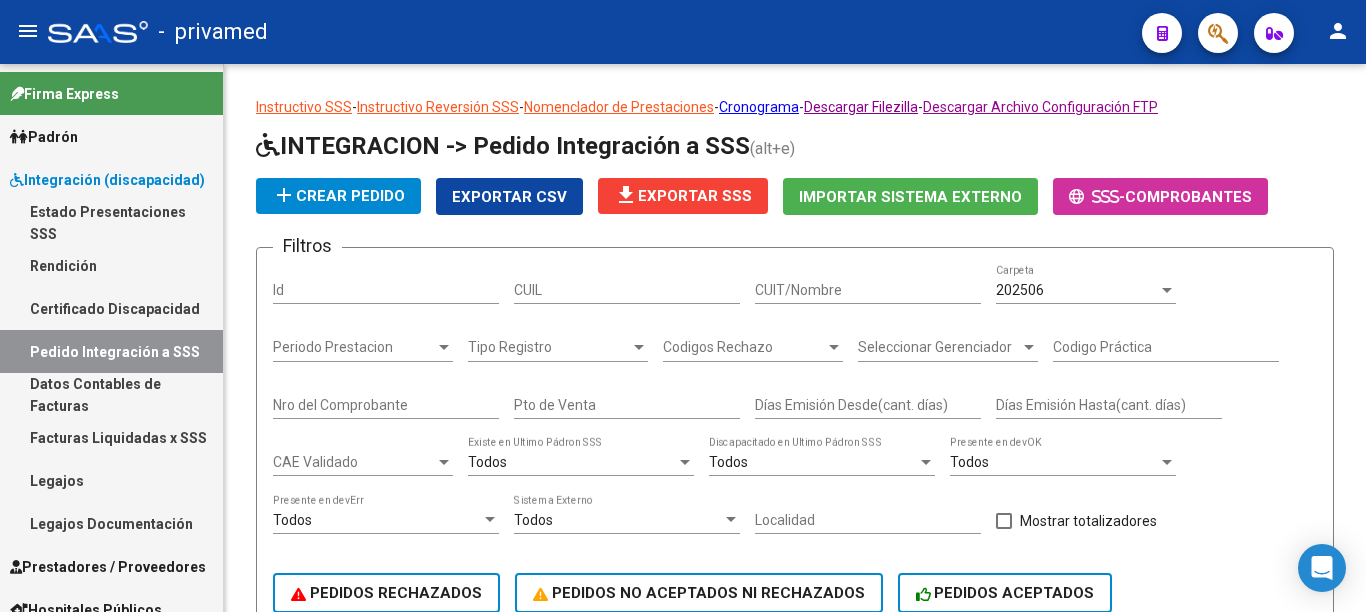 click on "Rendición" at bounding box center (111, 265) 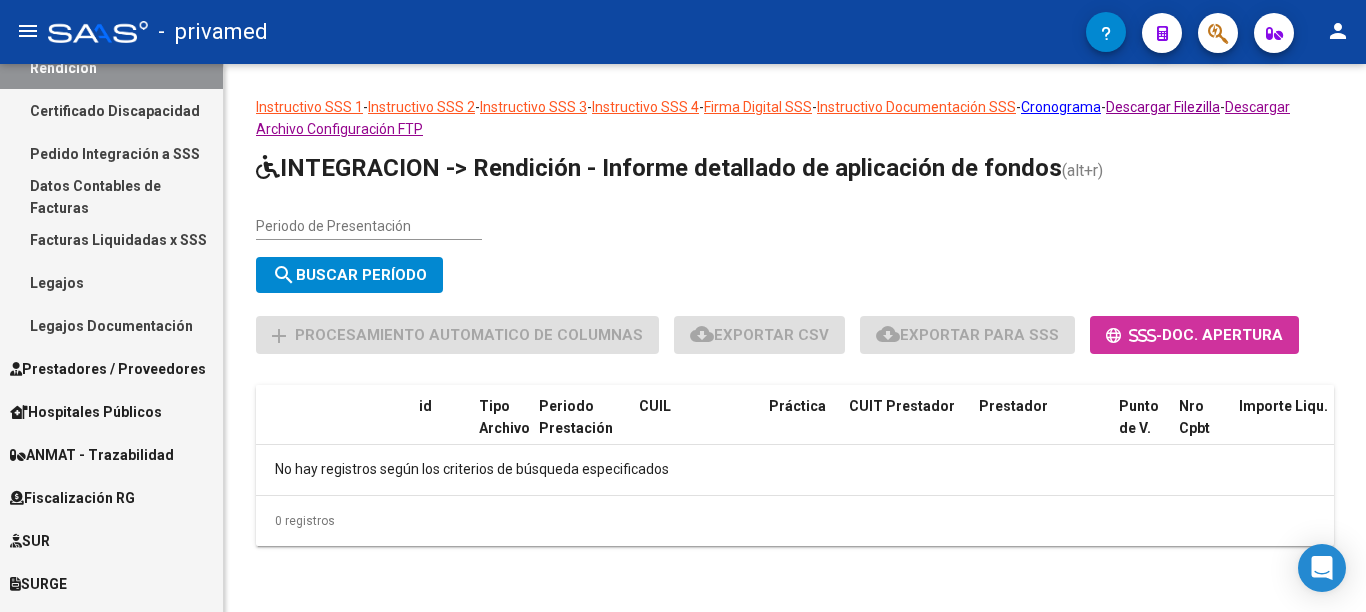 scroll, scrollTop: 200, scrollLeft: 0, axis: vertical 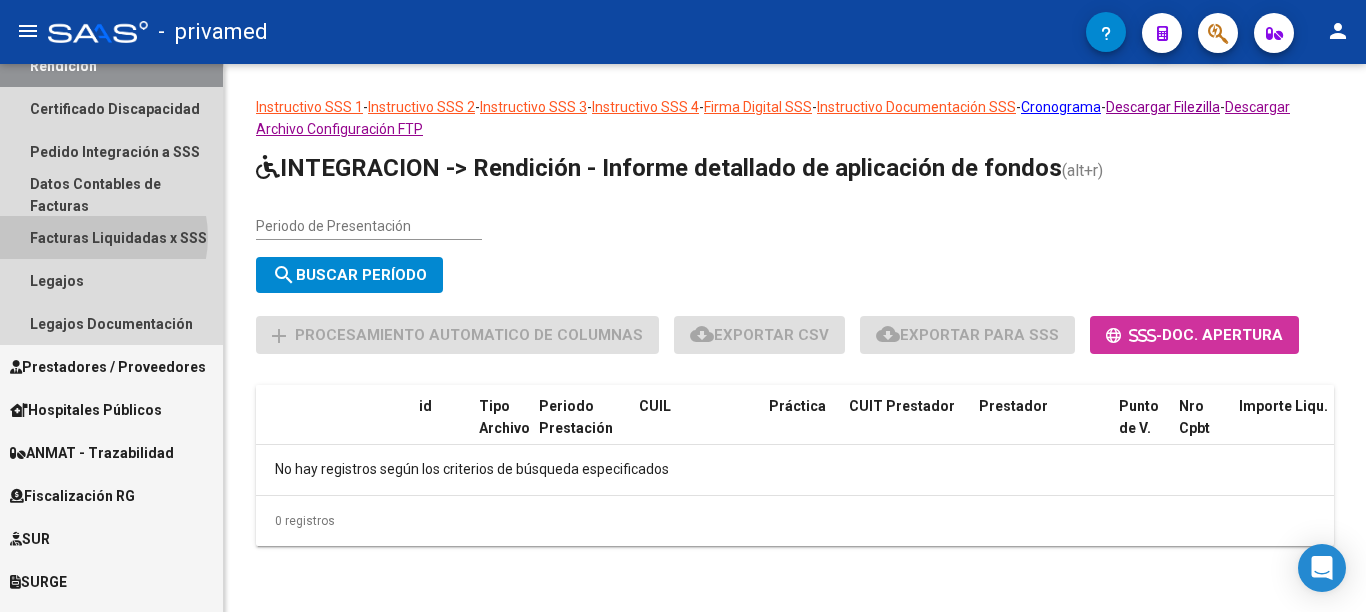 click on "Facturas Liquidadas x SSS" at bounding box center (111, 237) 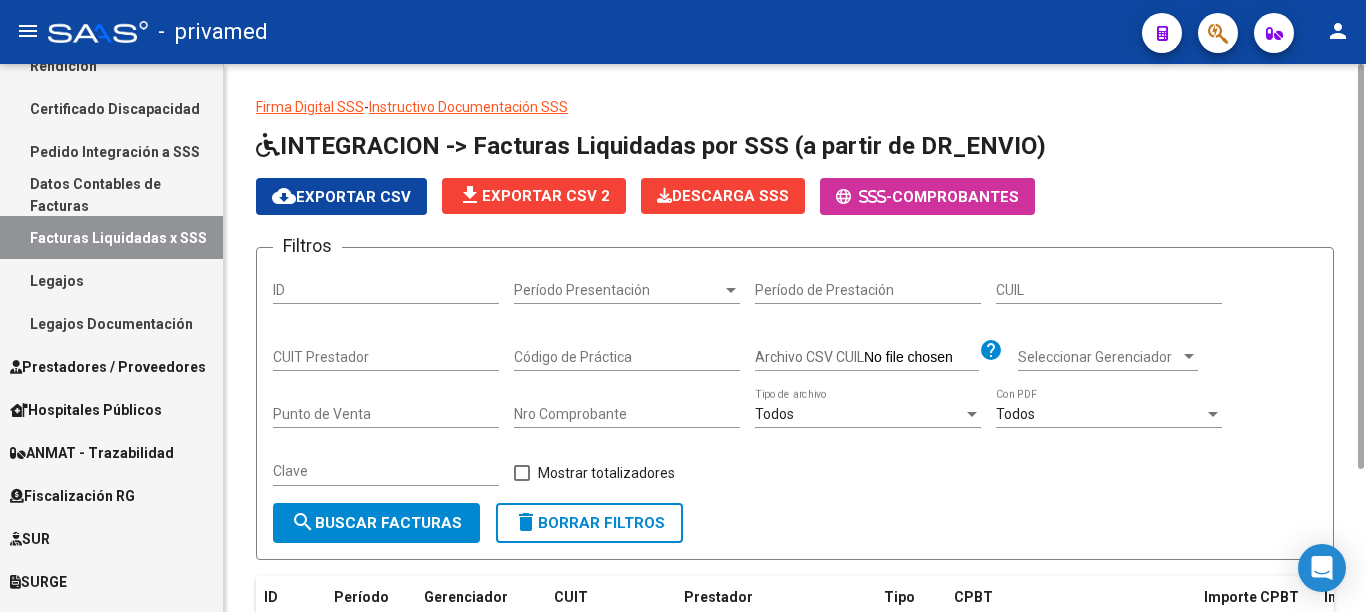 scroll, scrollTop: 193, scrollLeft: 0, axis: vertical 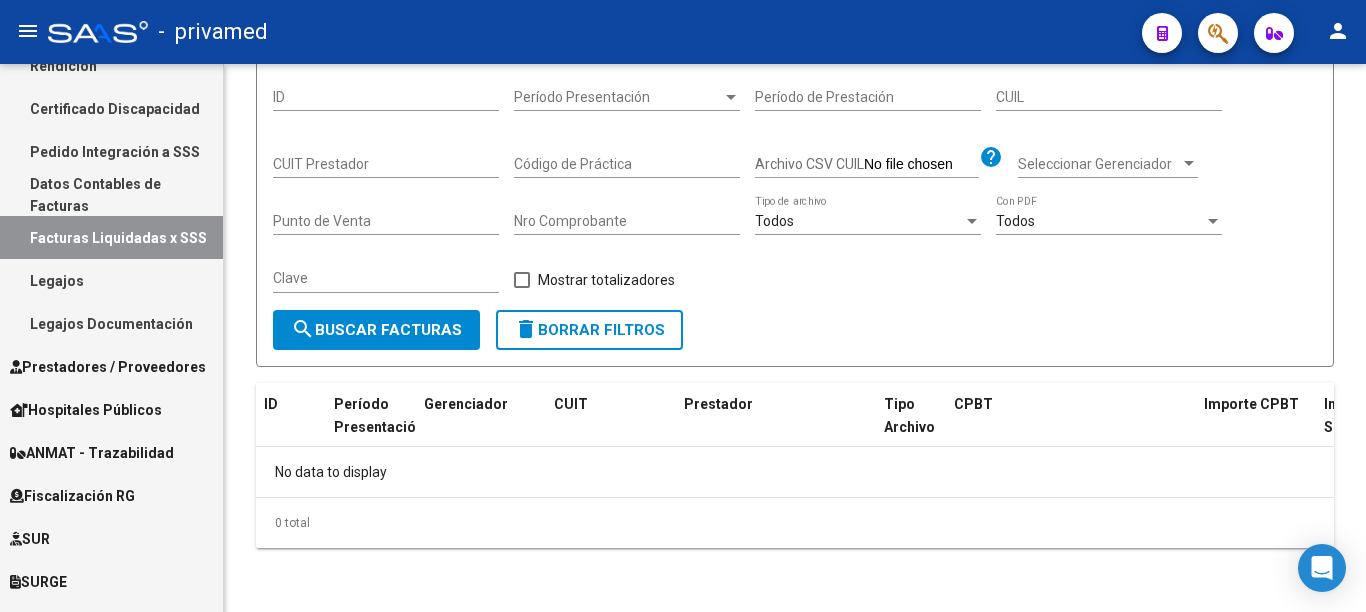 click on "Prestadores / Proveedores" at bounding box center (108, 367) 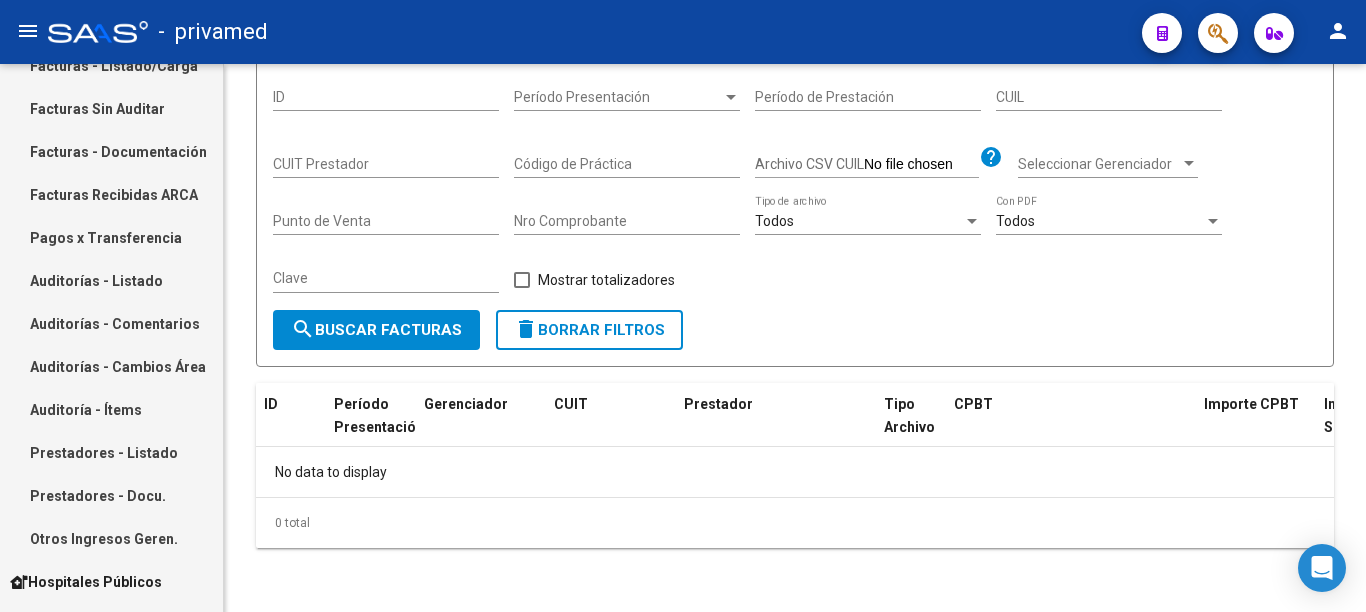 scroll, scrollTop: 100, scrollLeft: 0, axis: vertical 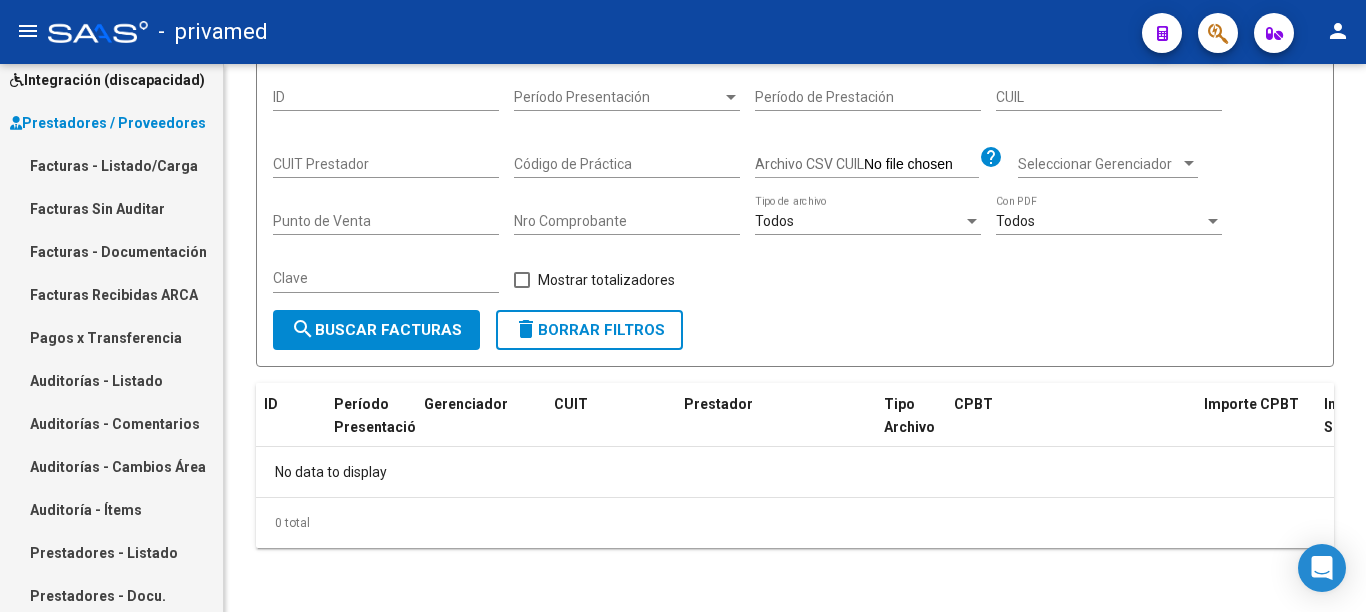 click on "Facturas - Documentación" at bounding box center [111, 251] 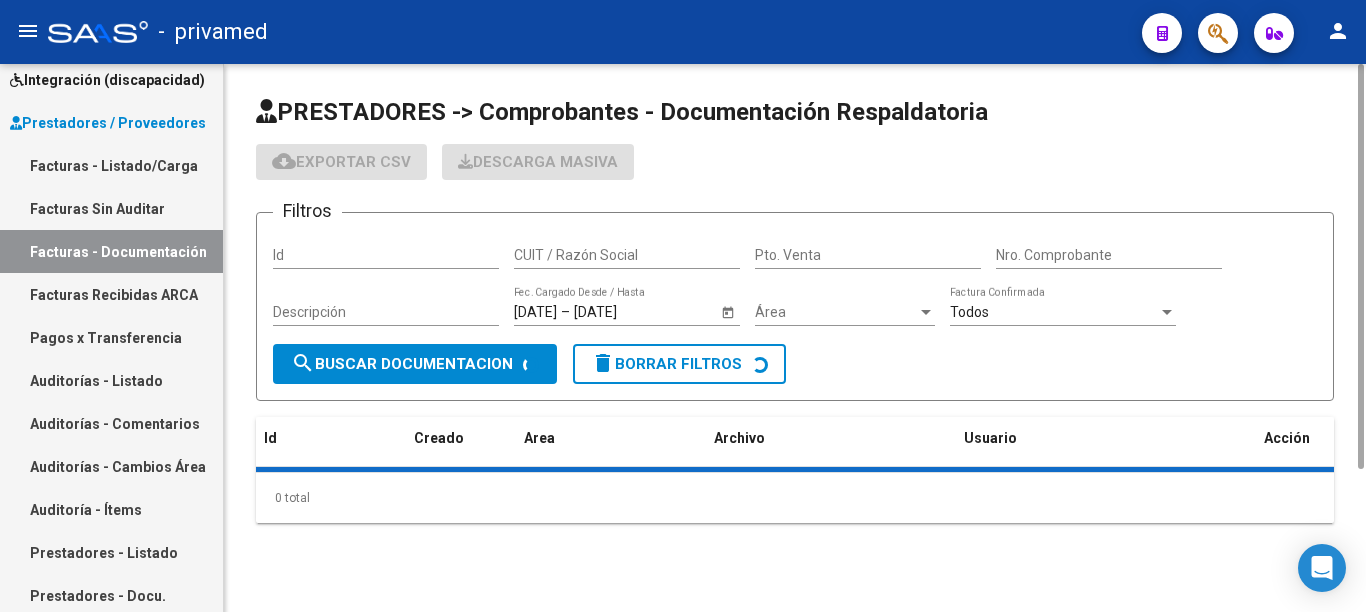 scroll, scrollTop: 0, scrollLeft: 0, axis: both 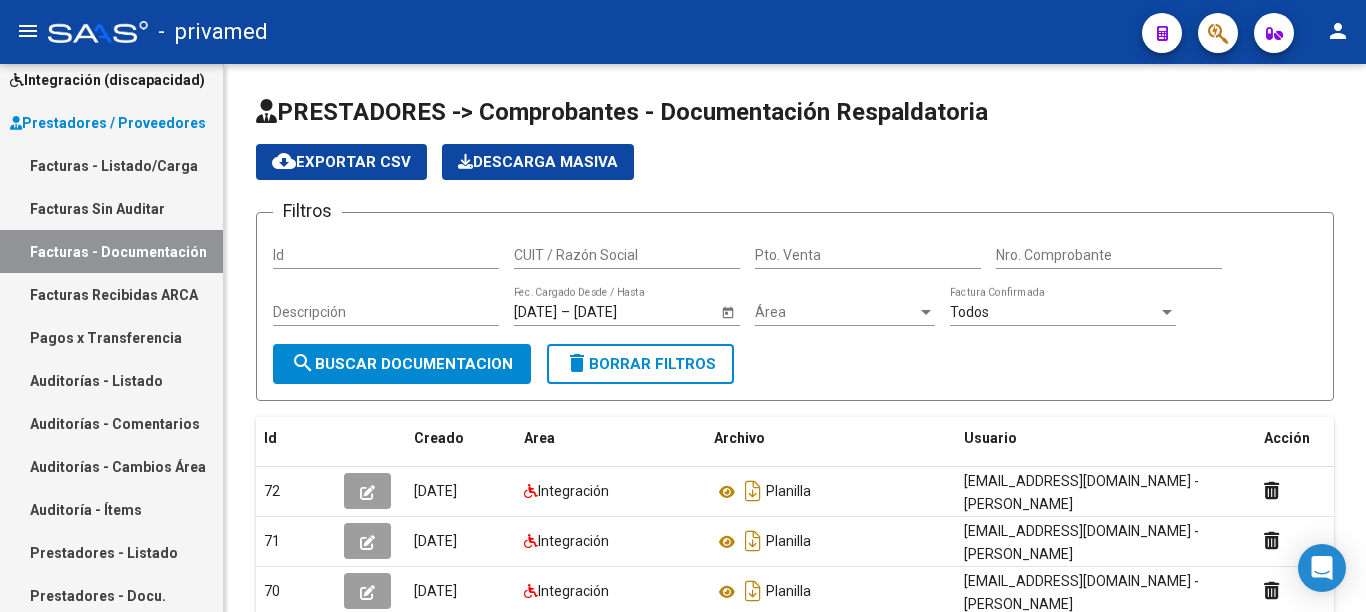 click on "Facturas Sin Auditar" at bounding box center (111, 208) 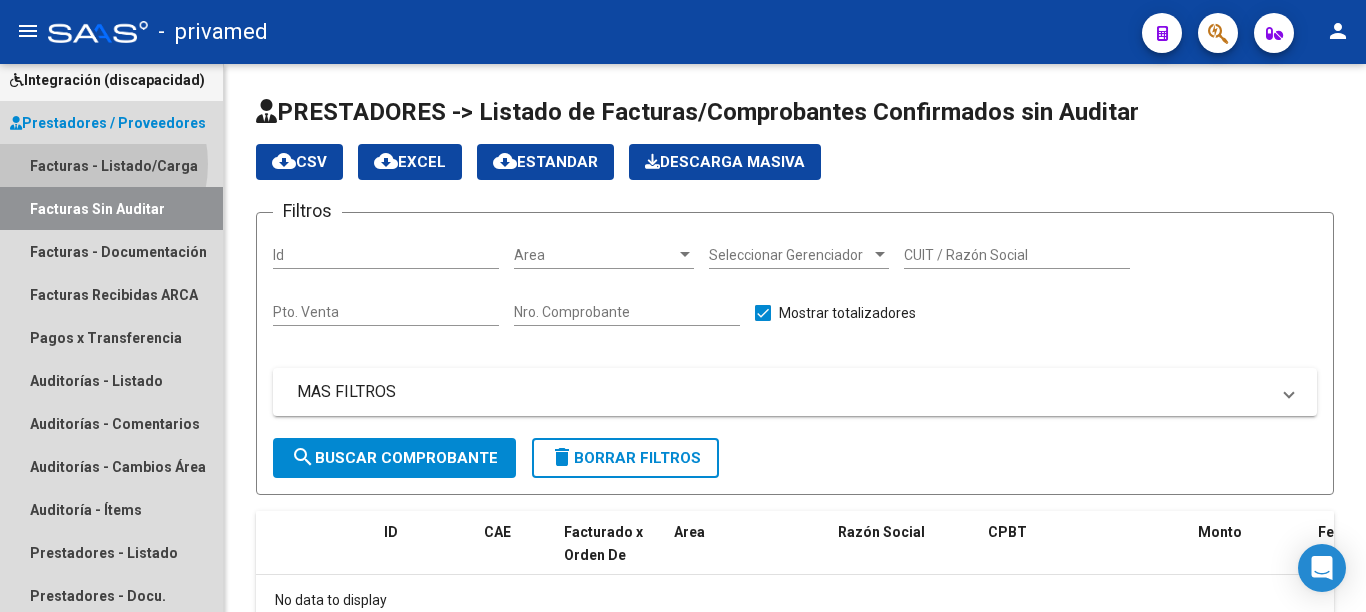 click on "Facturas - Listado/Carga" at bounding box center [111, 165] 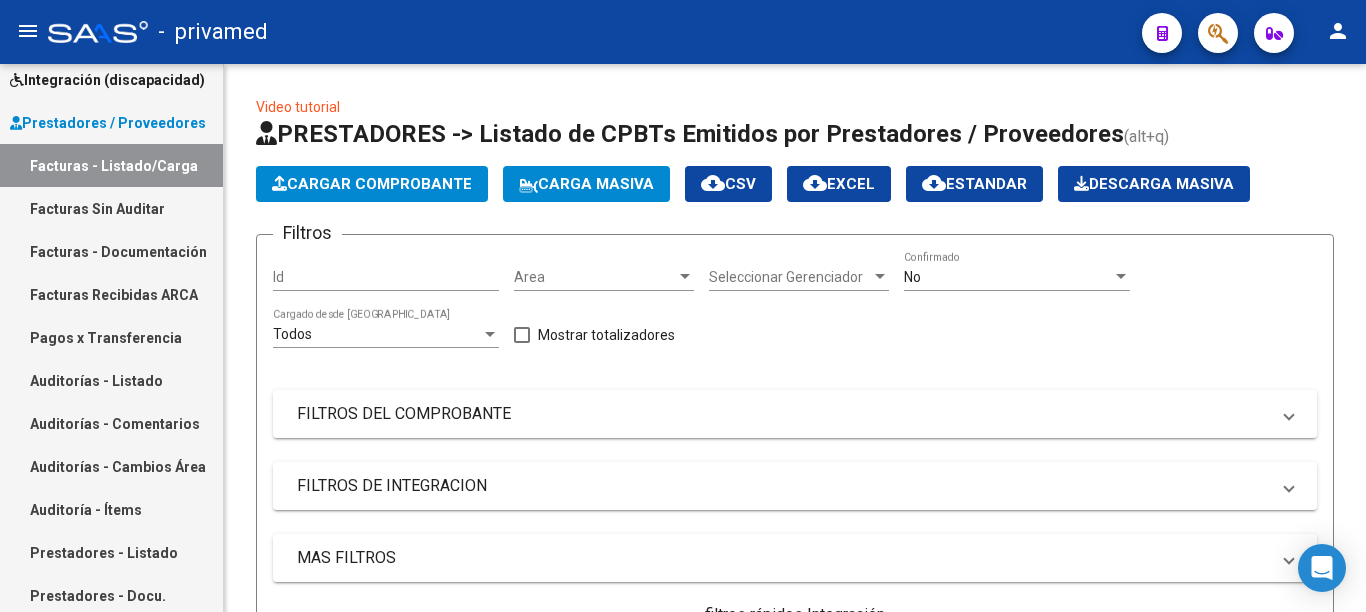 scroll, scrollTop: 800, scrollLeft: 0, axis: vertical 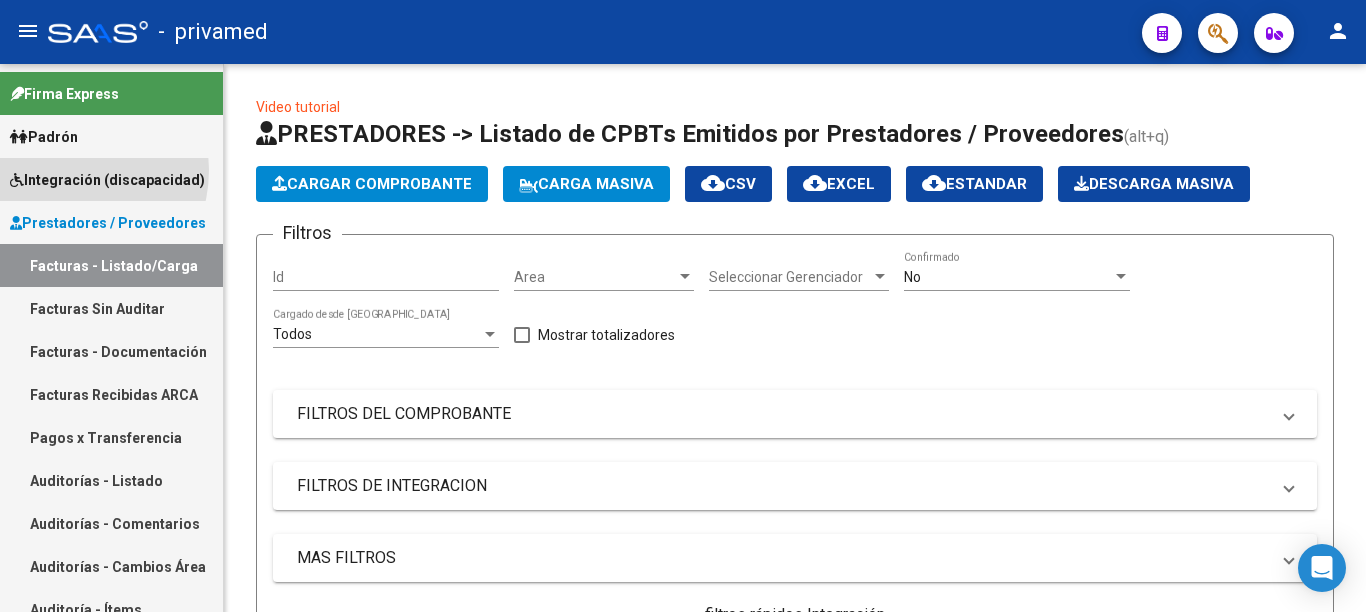 click on "Integración (discapacidad)" at bounding box center (107, 180) 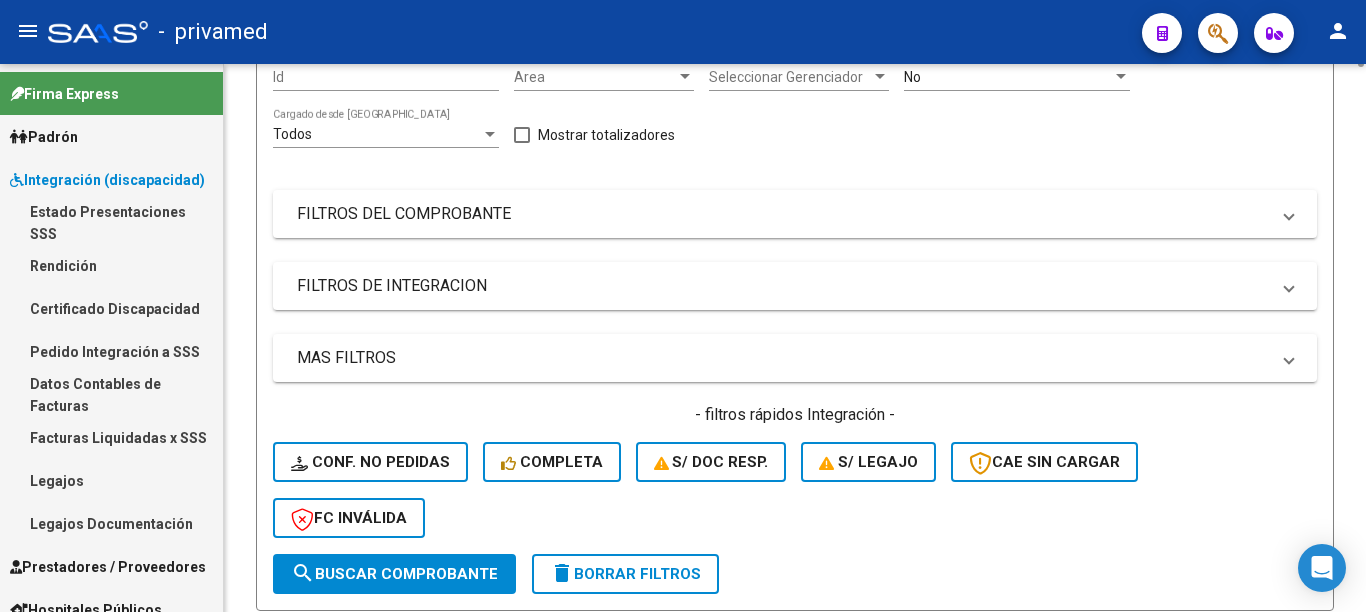 scroll, scrollTop: 0, scrollLeft: 0, axis: both 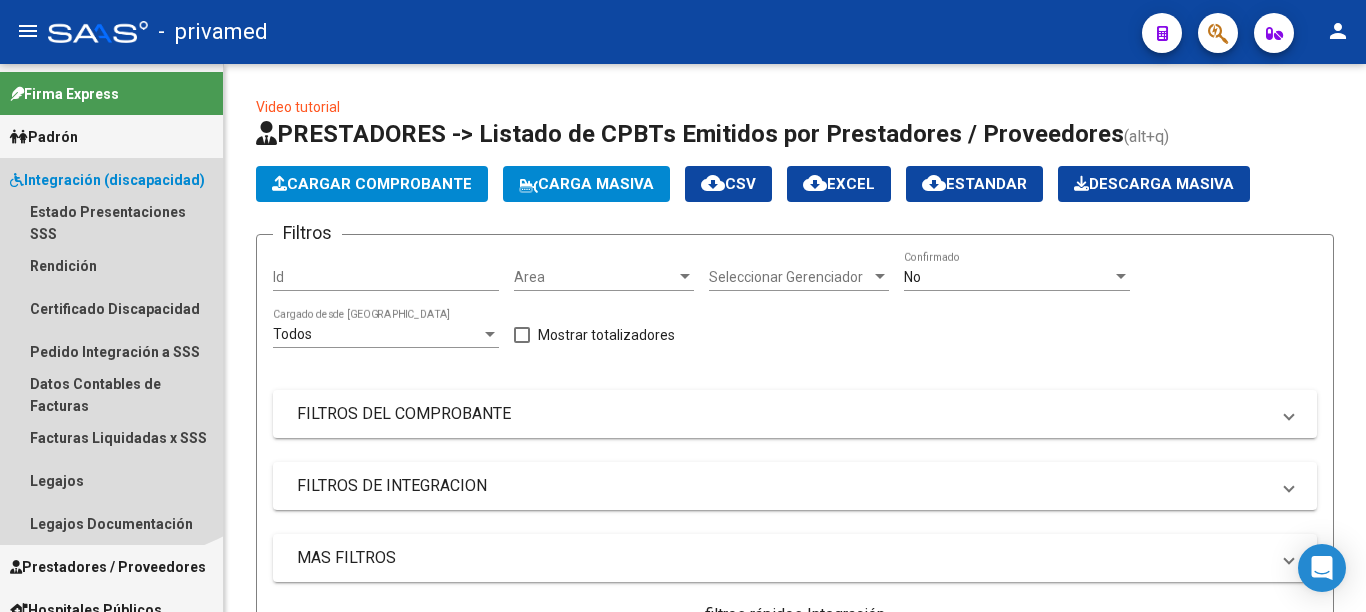 click on "Integración (discapacidad)" at bounding box center (107, 180) 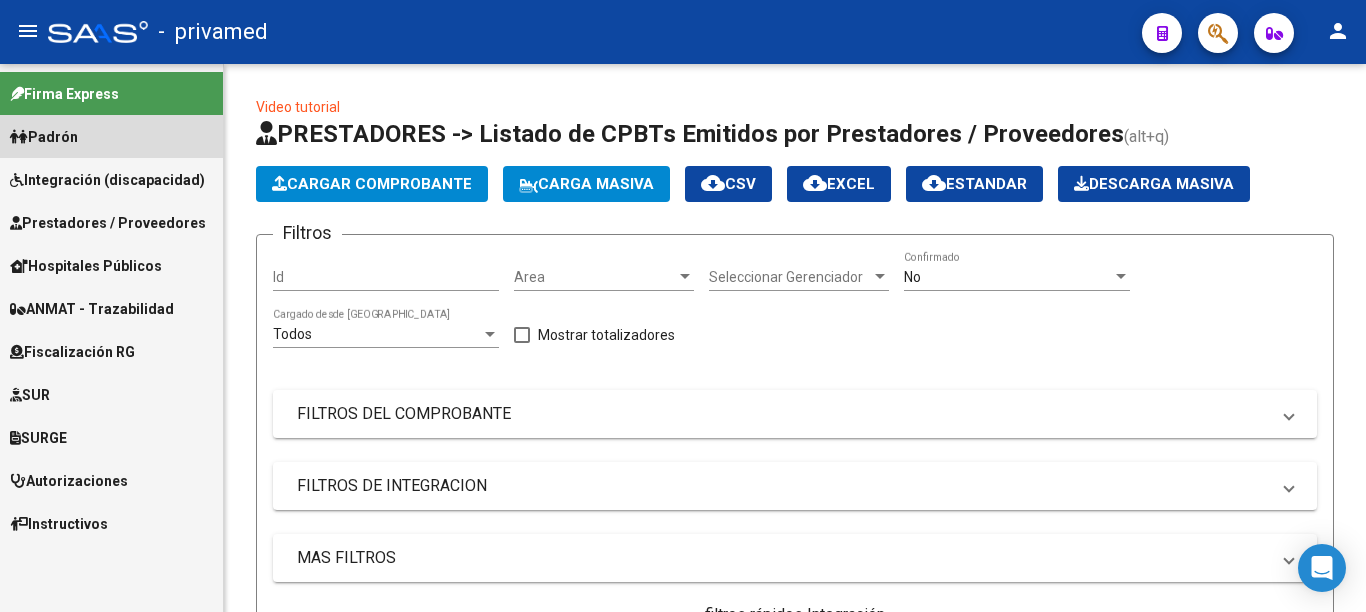 click on "Padrón" at bounding box center (44, 137) 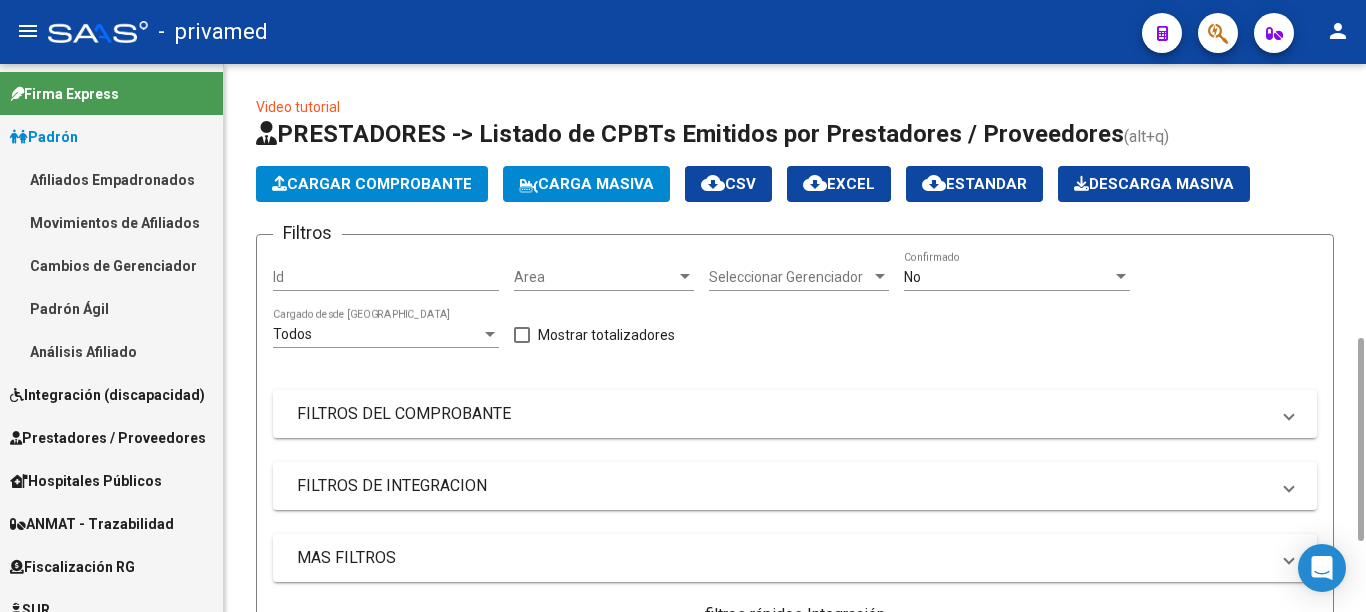 scroll, scrollTop: 400, scrollLeft: 0, axis: vertical 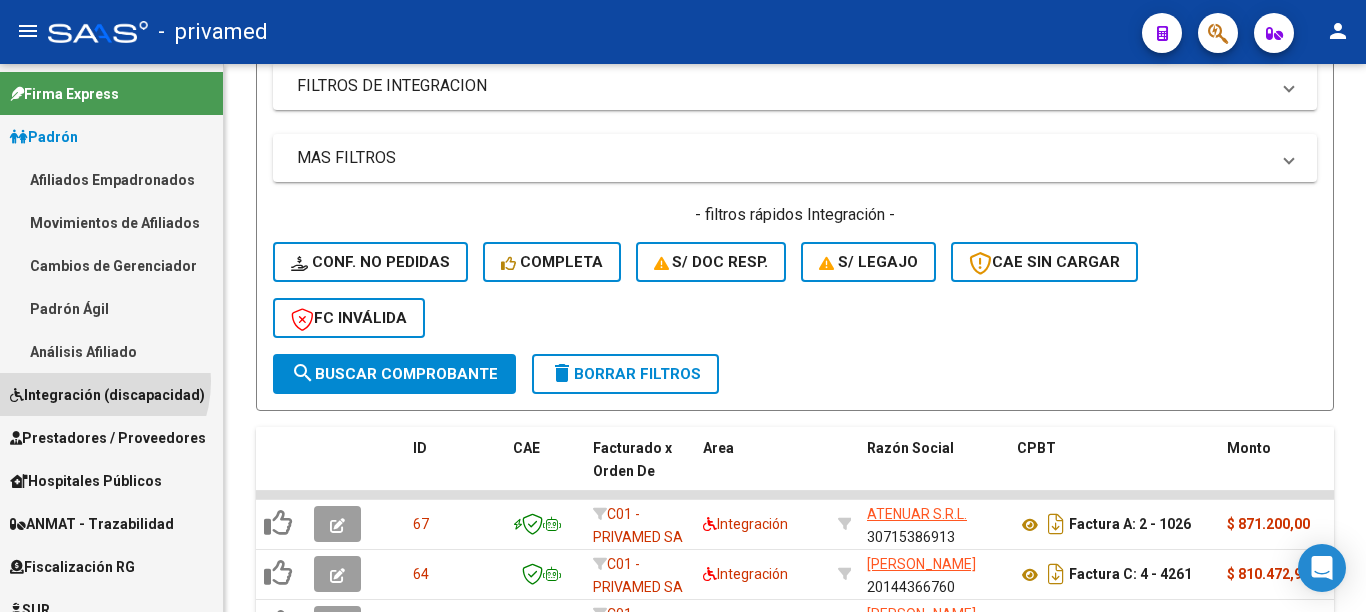 click on "Integración (discapacidad)" at bounding box center [107, 395] 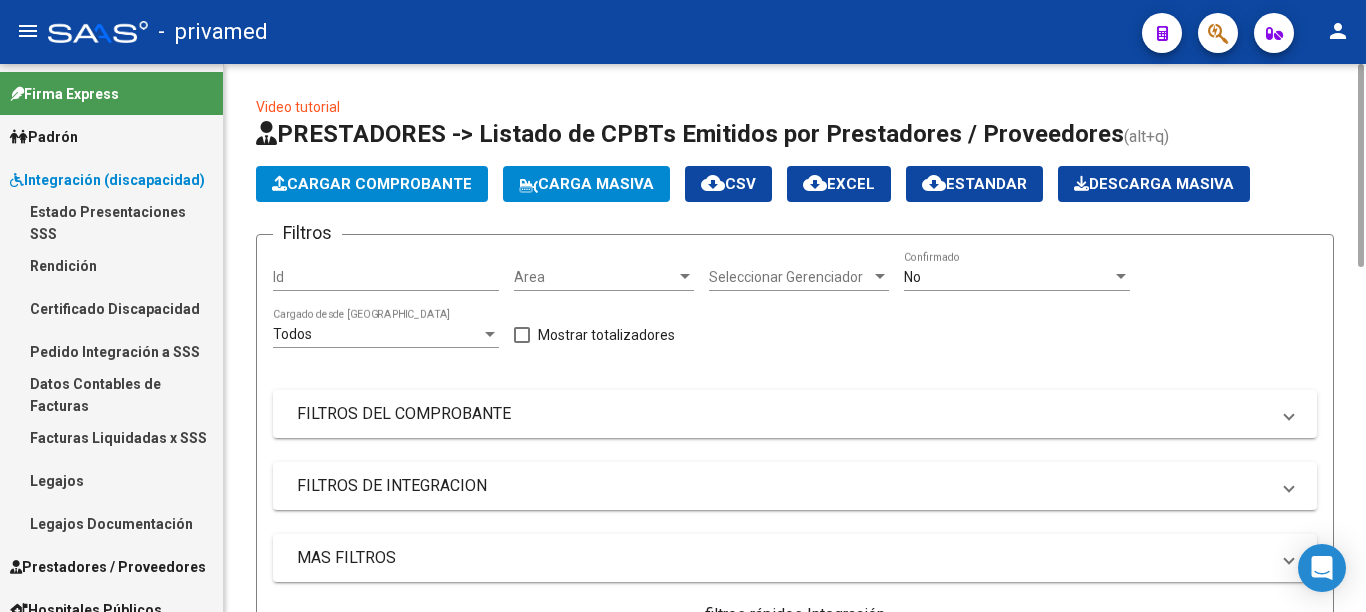 scroll, scrollTop: 200, scrollLeft: 0, axis: vertical 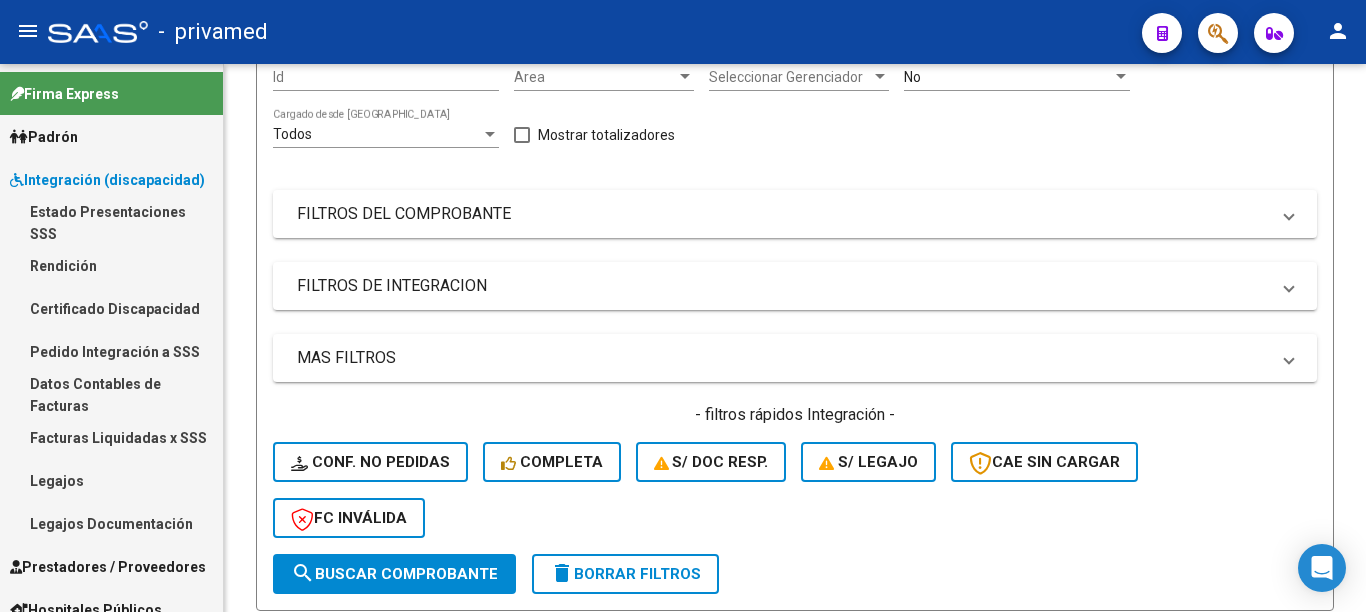 click on "Certificado Discapacidad" at bounding box center (111, 308) 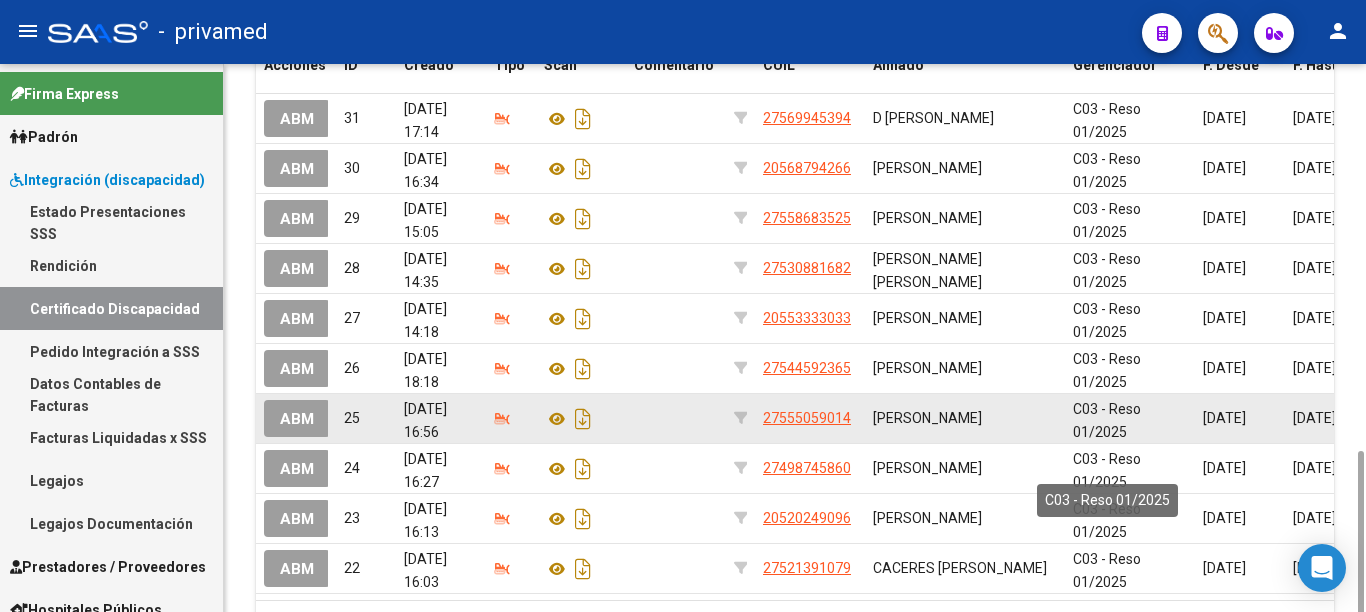 scroll, scrollTop: 520, scrollLeft: 0, axis: vertical 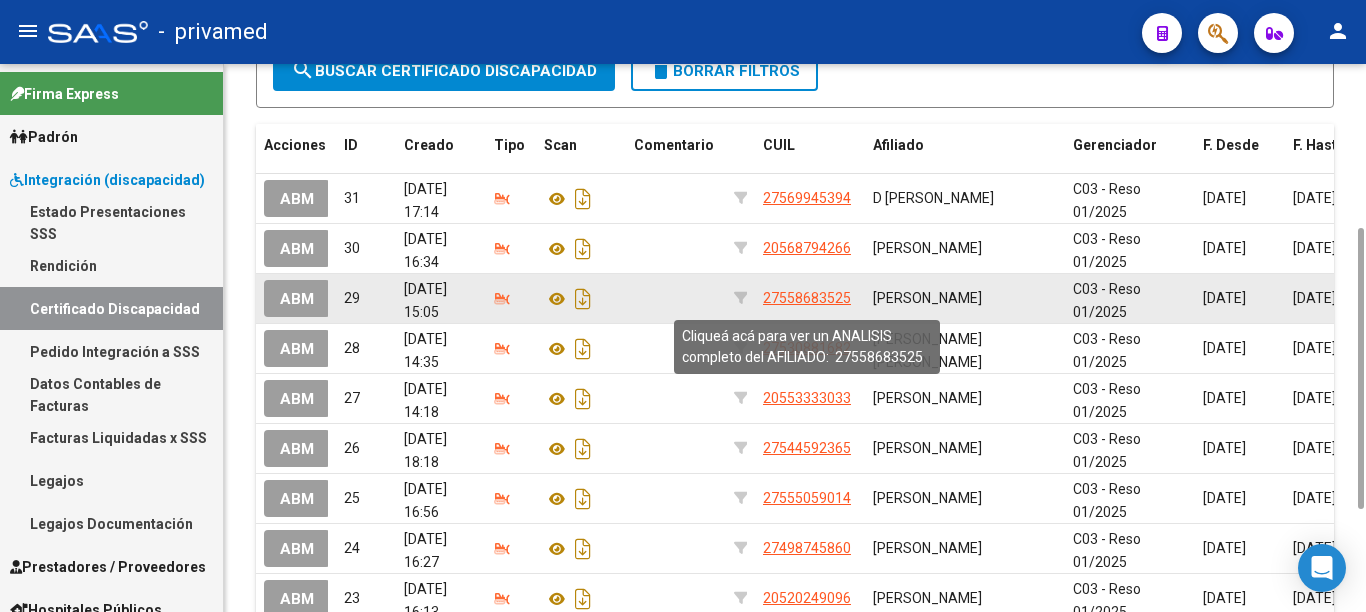 click on "27558683525" 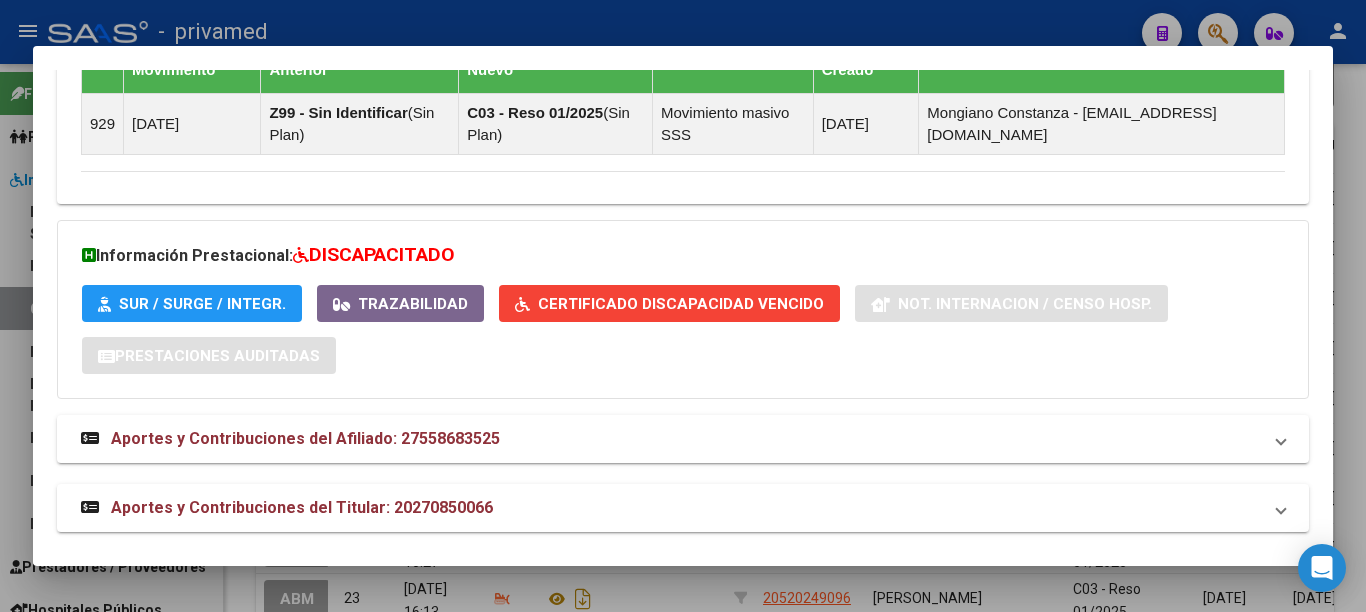 scroll, scrollTop: 1379, scrollLeft: 0, axis: vertical 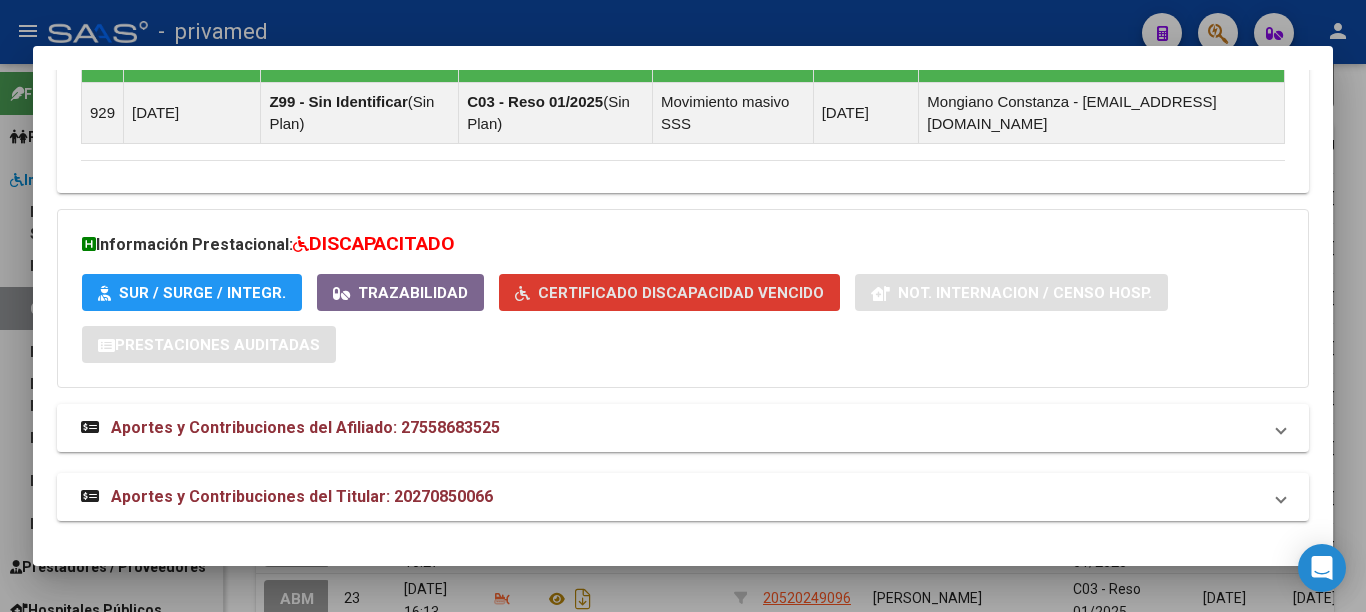click on "Certificado Discapacidad Vencido" 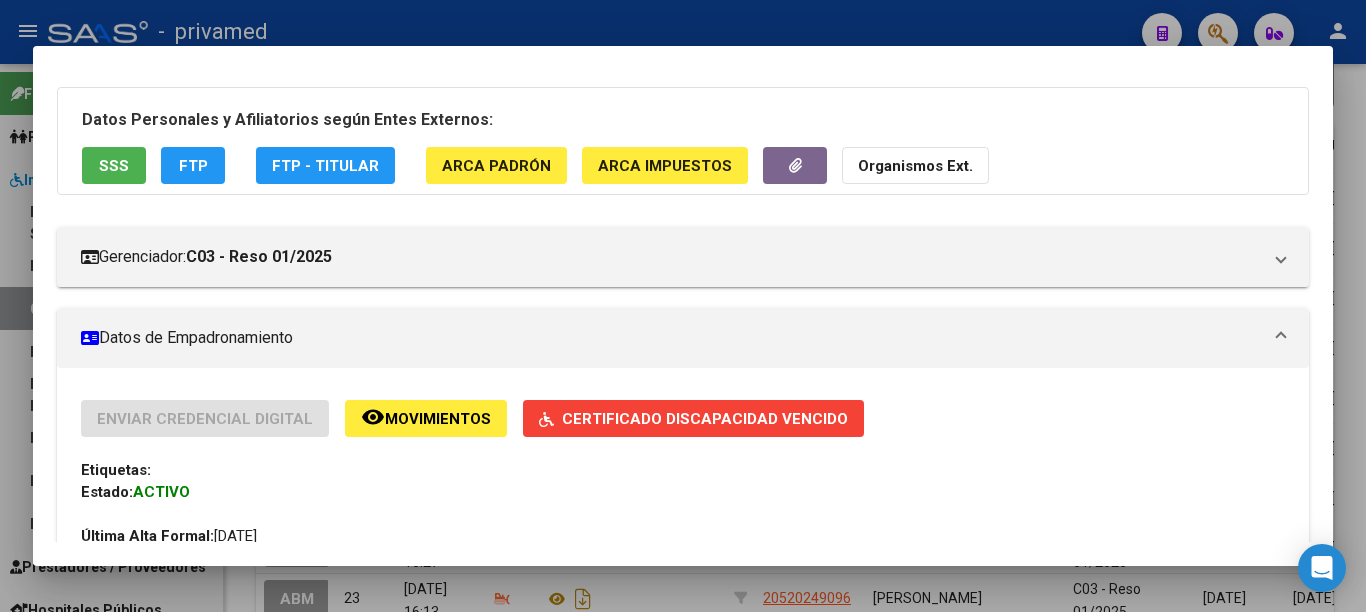 scroll, scrollTop: 0, scrollLeft: 0, axis: both 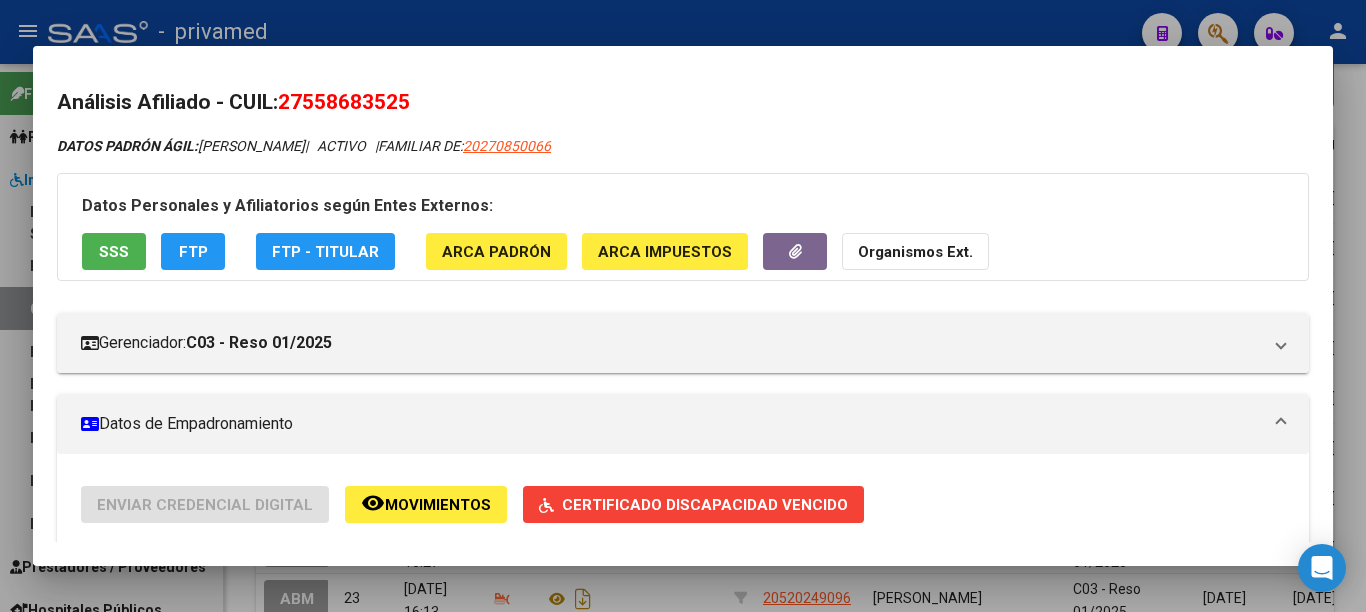 type 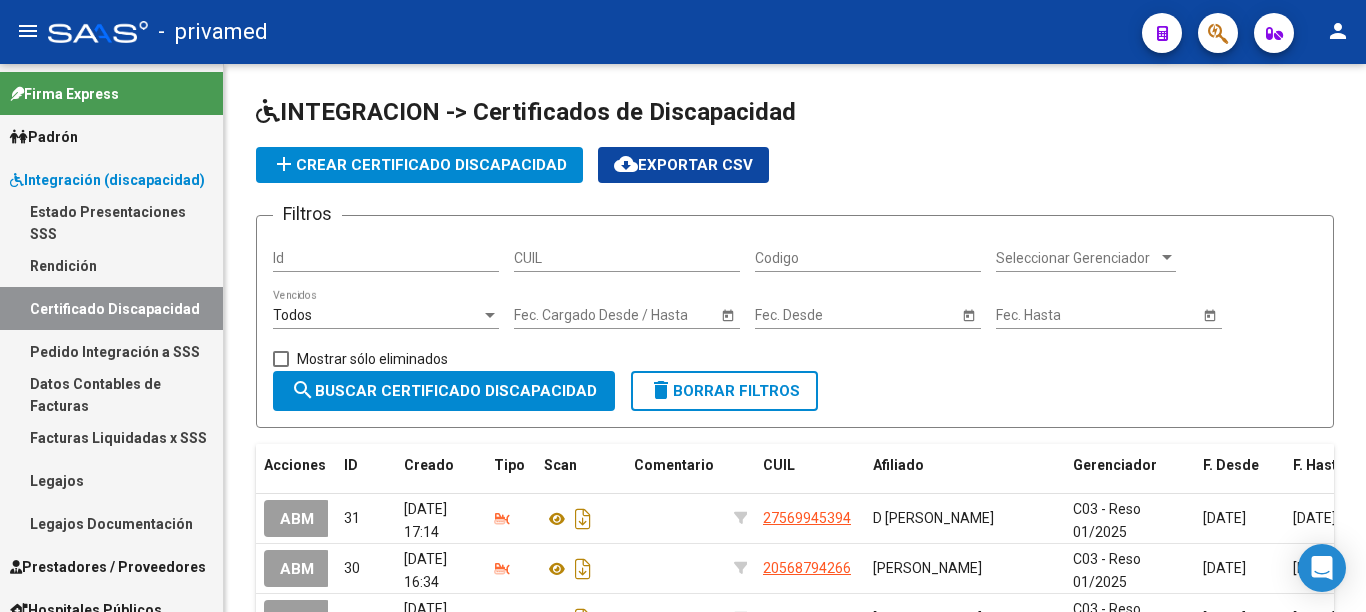 scroll, scrollTop: 520, scrollLeft: 0, axis: vertical 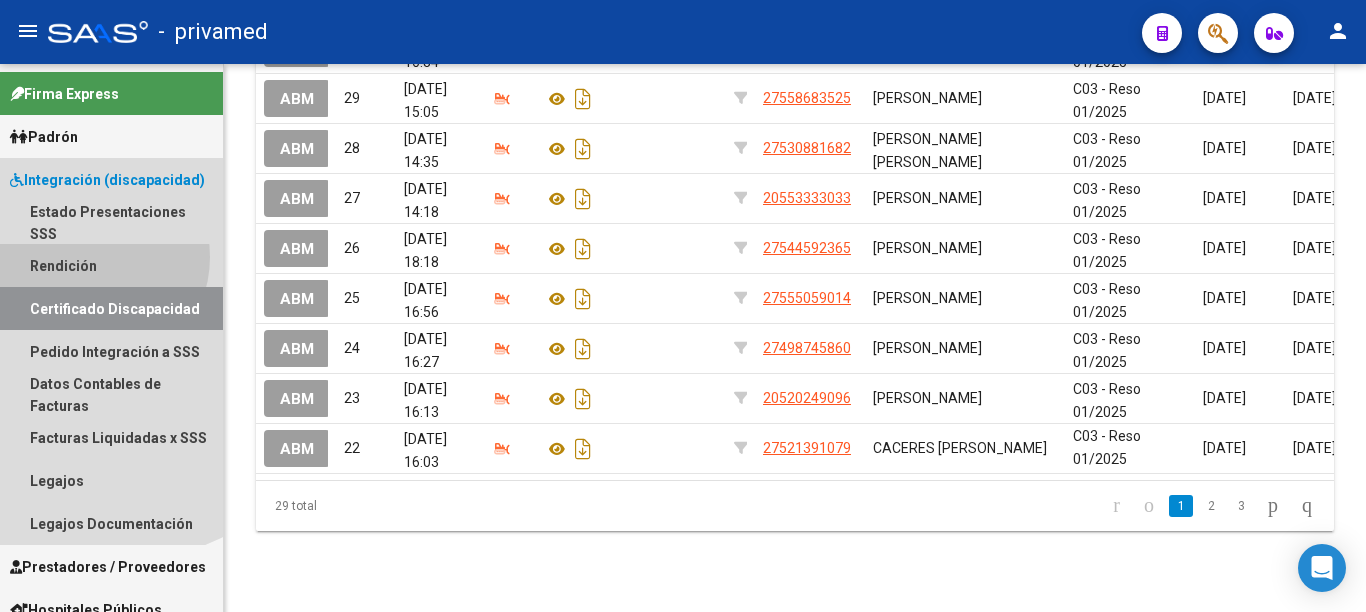 click on "Rendición" at bounding box center (111, 265) 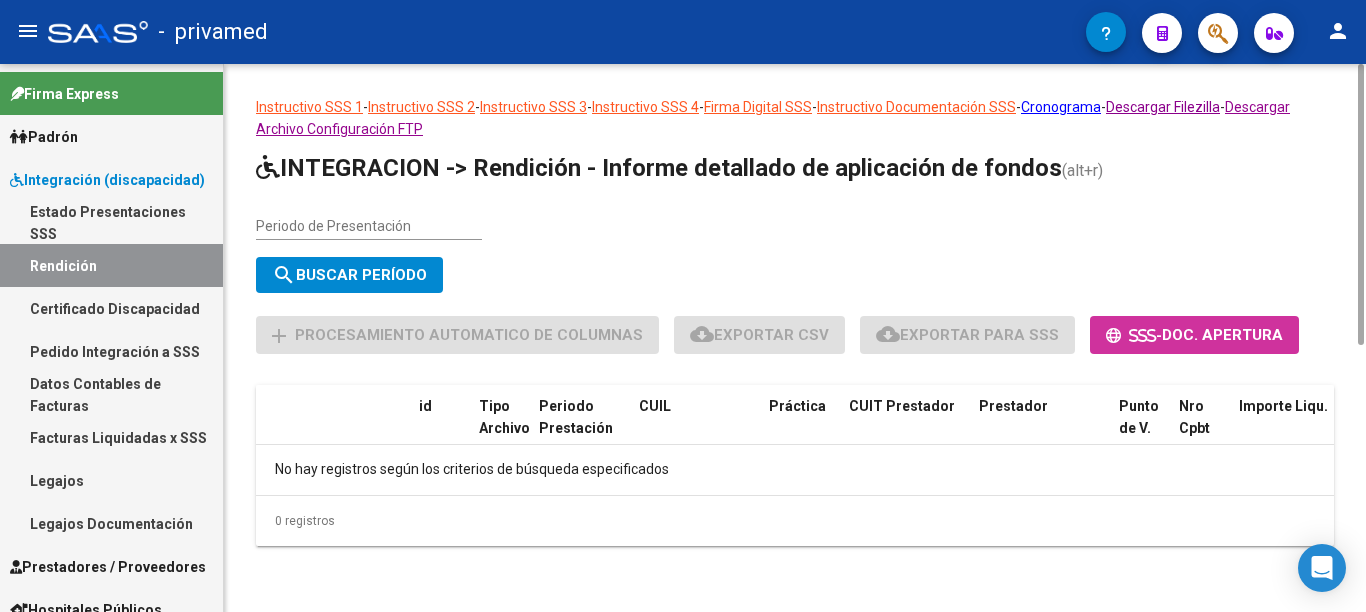 scroll, scrollTop: 0, scrollLeft: 0, axis: both 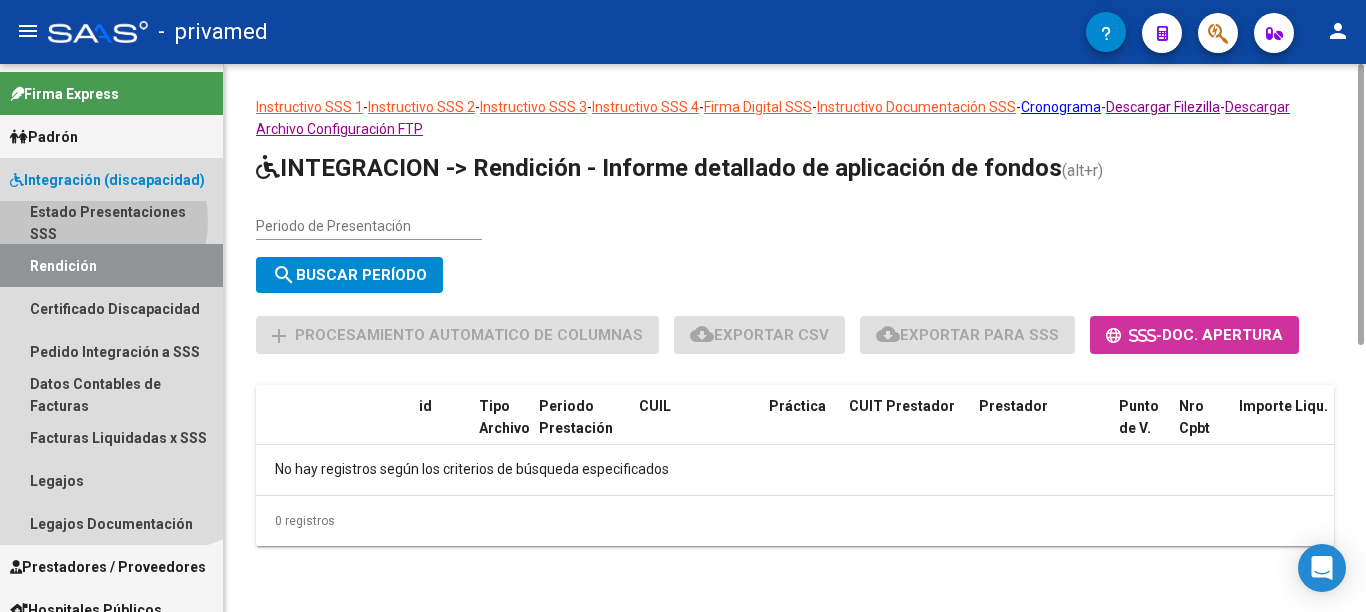click on "Estado Presentaciones SSS" at bounding box center [111, 222] 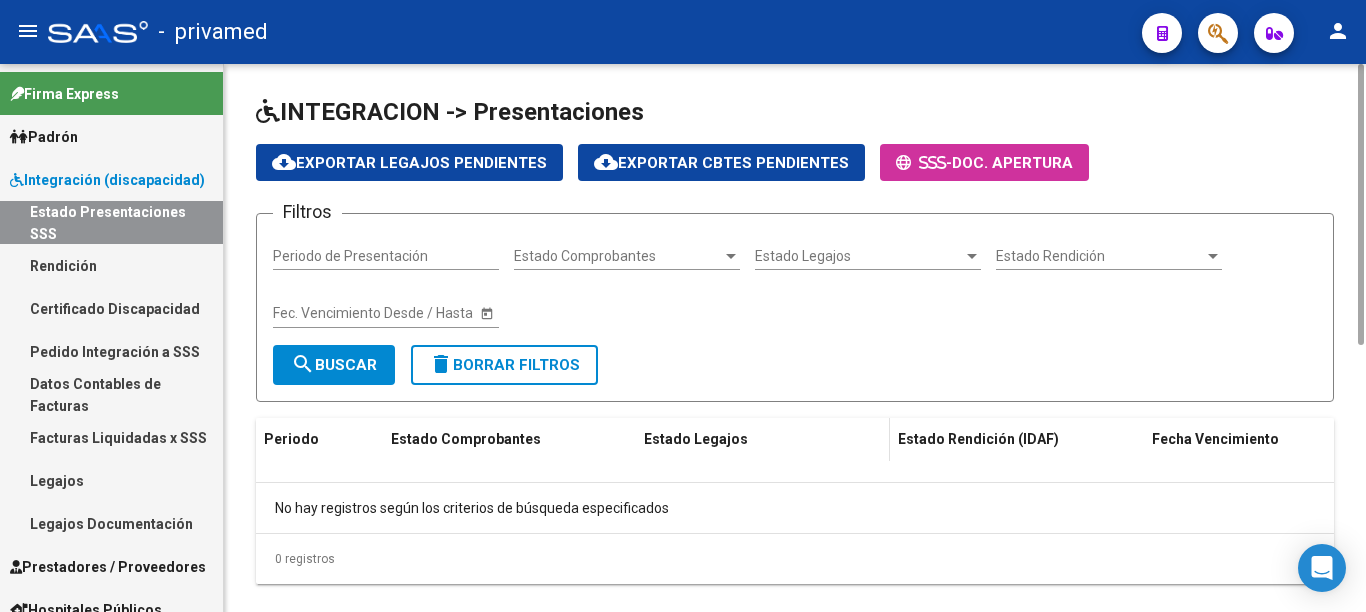 scroll, scrollTop: 36, scrollLeft: 0, axis: vertical 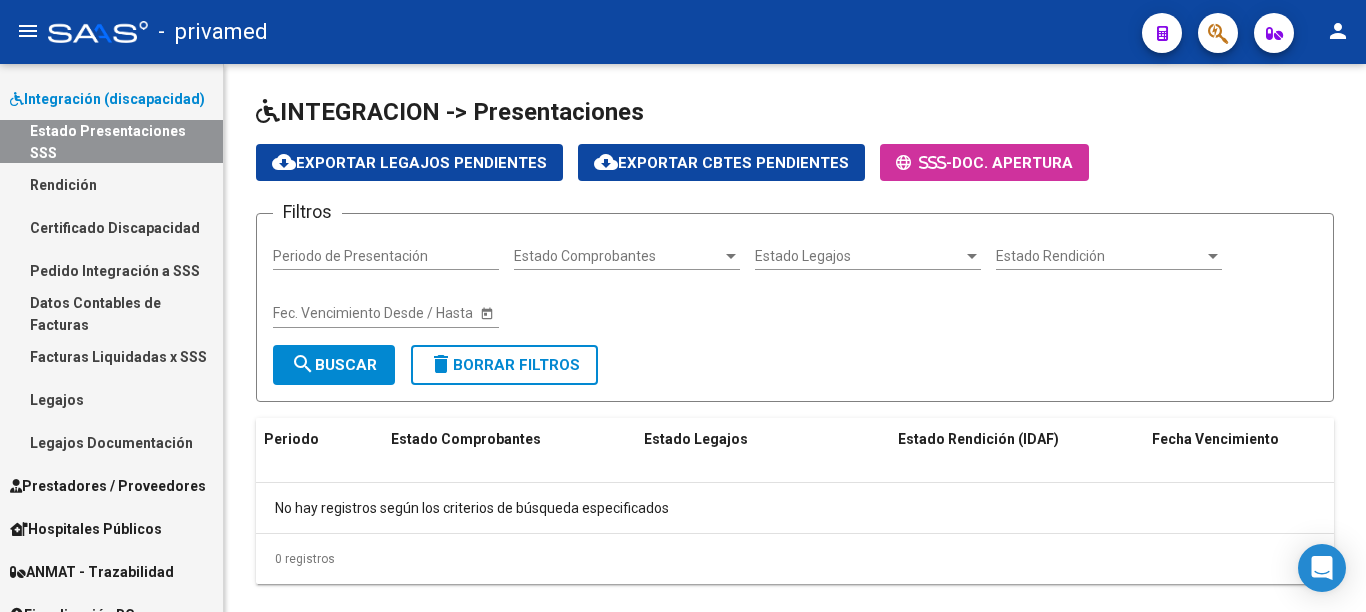 click on "Certificado Discapacidad" at bounding box center [111, 227] 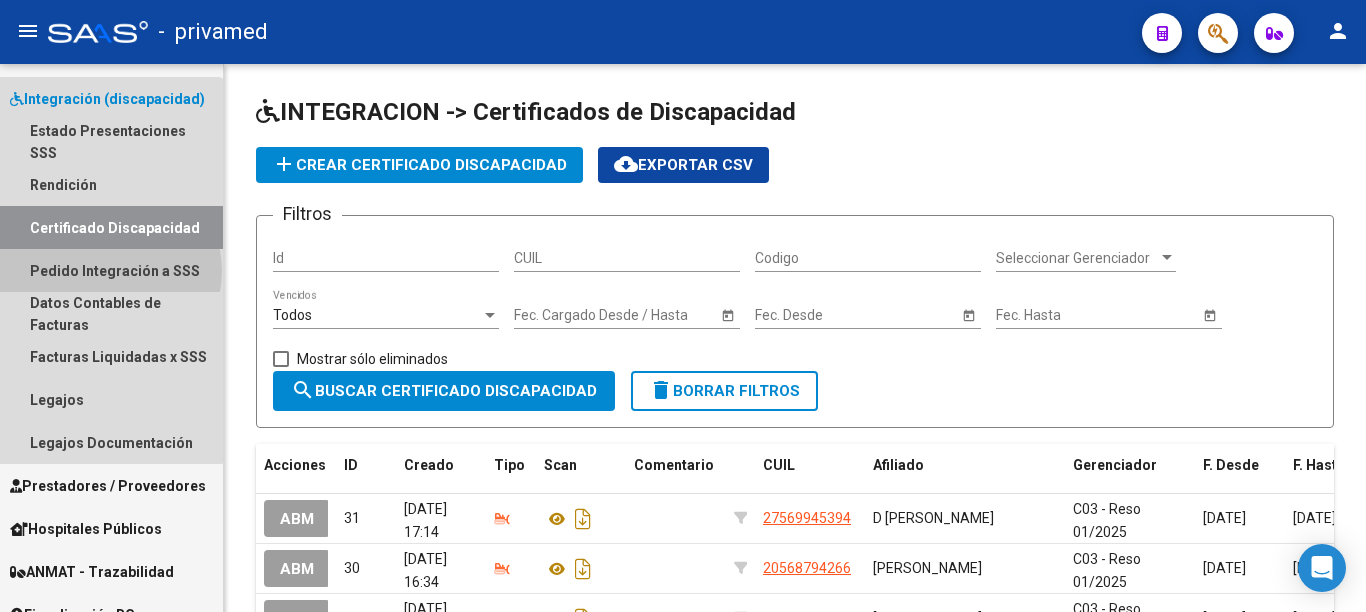 click on "Pedido Integración a SSS" at bounding box center [111, 270] 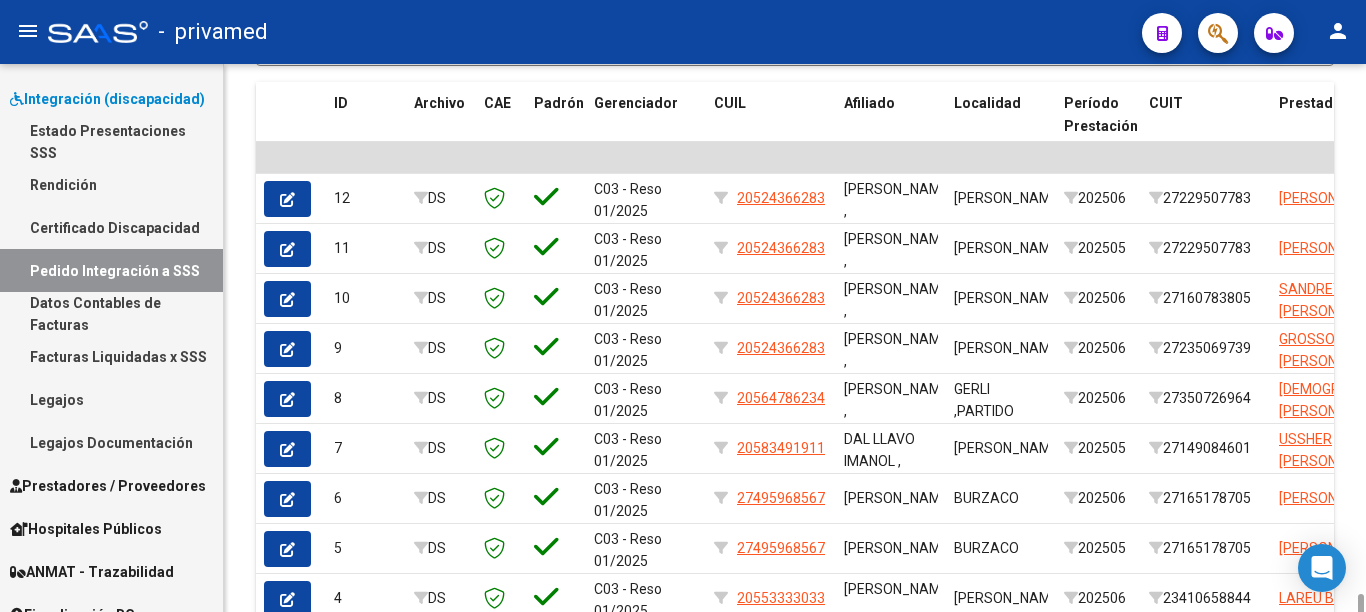 scroll, scrollTop: 826, scrollLeft: 0, axis: vertical 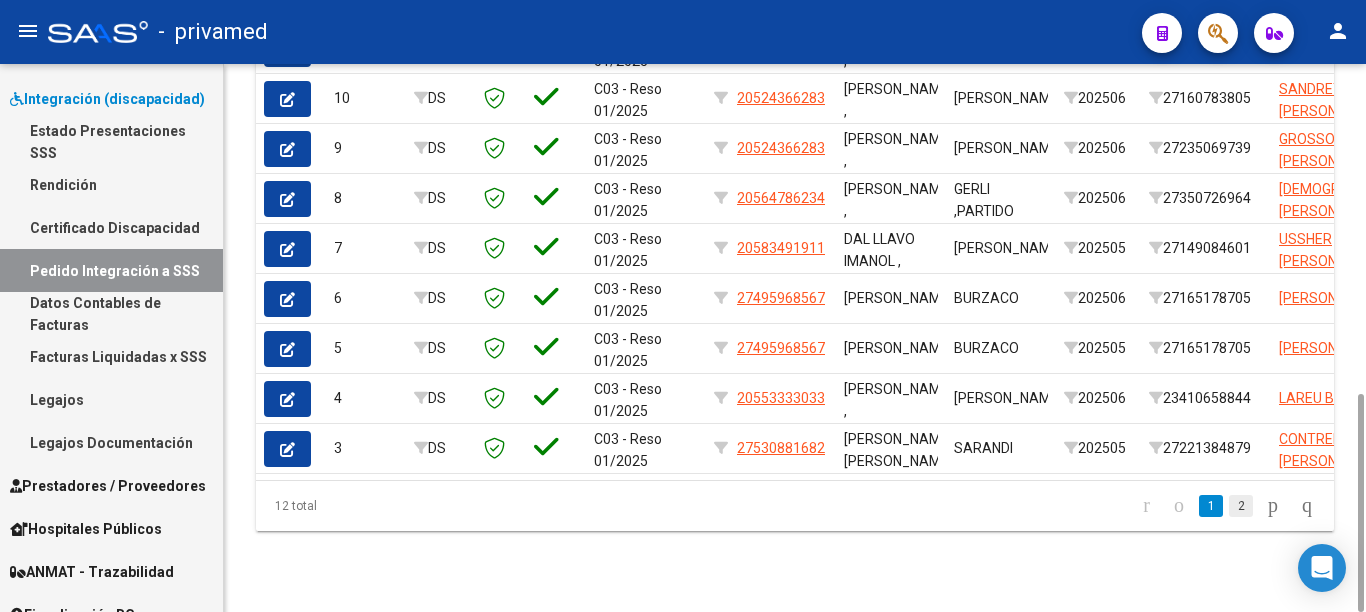click on "2" 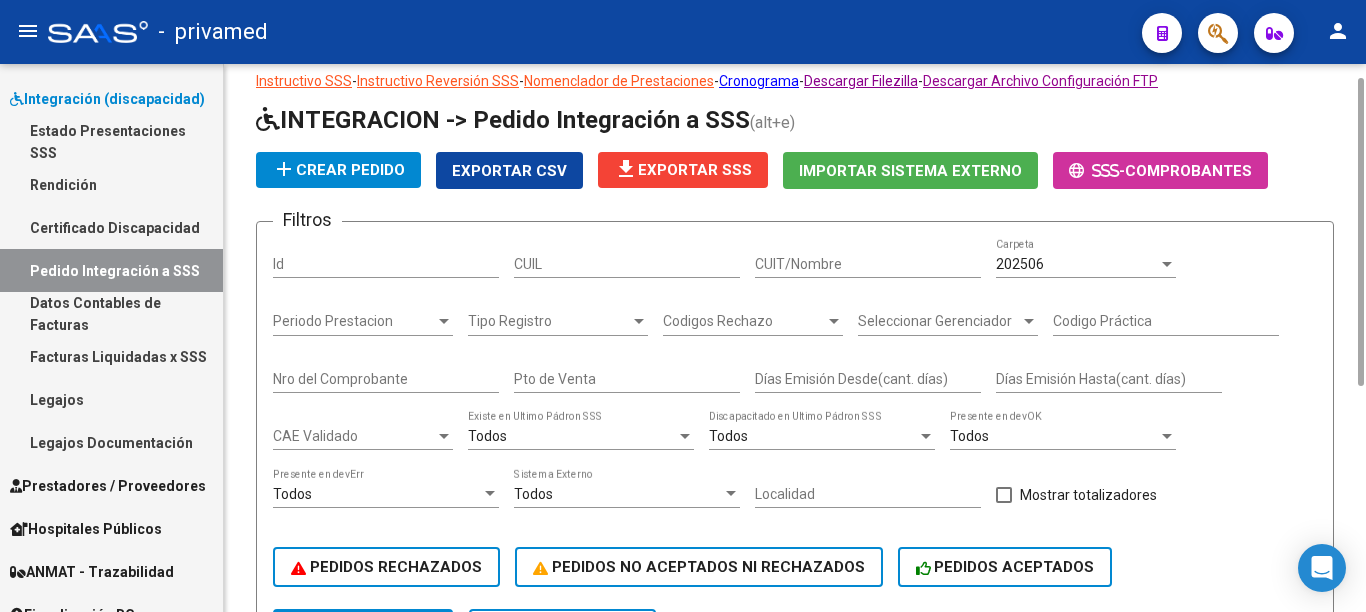 scroll, scrollTop: 0, scrollLeft: 0, axis: both 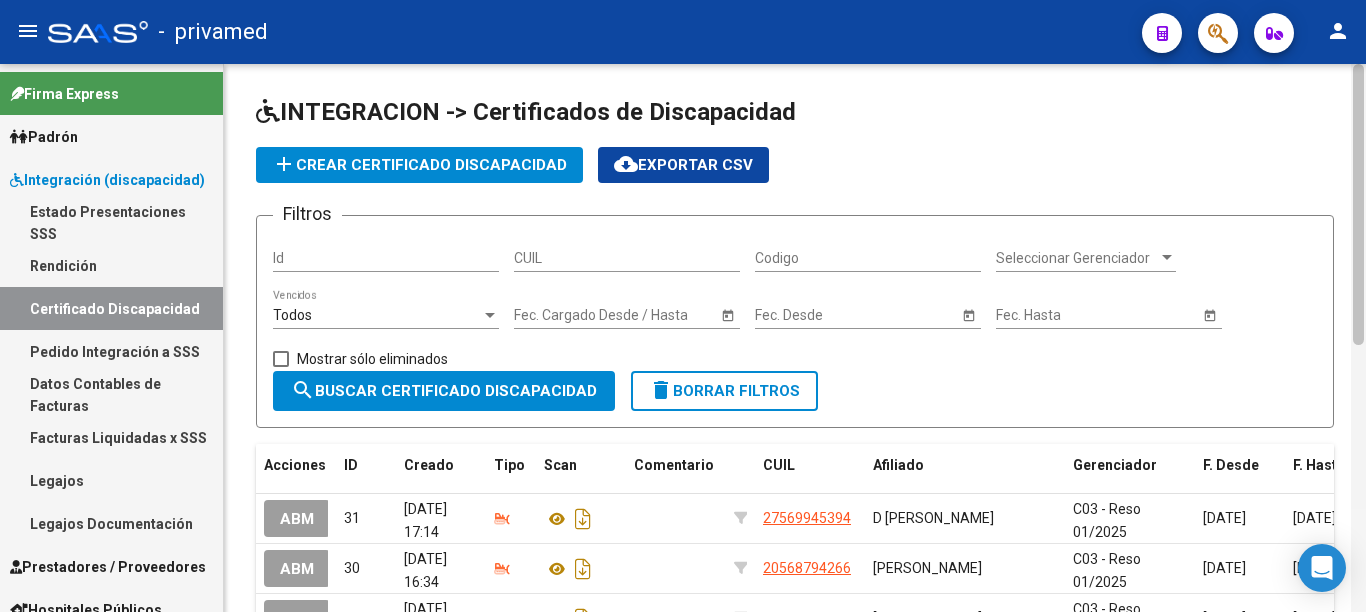 drag, startPoint x: 1359, startPoint y: 293, endPoint x: 1363, endPoint y: 67, distance: 226.0354 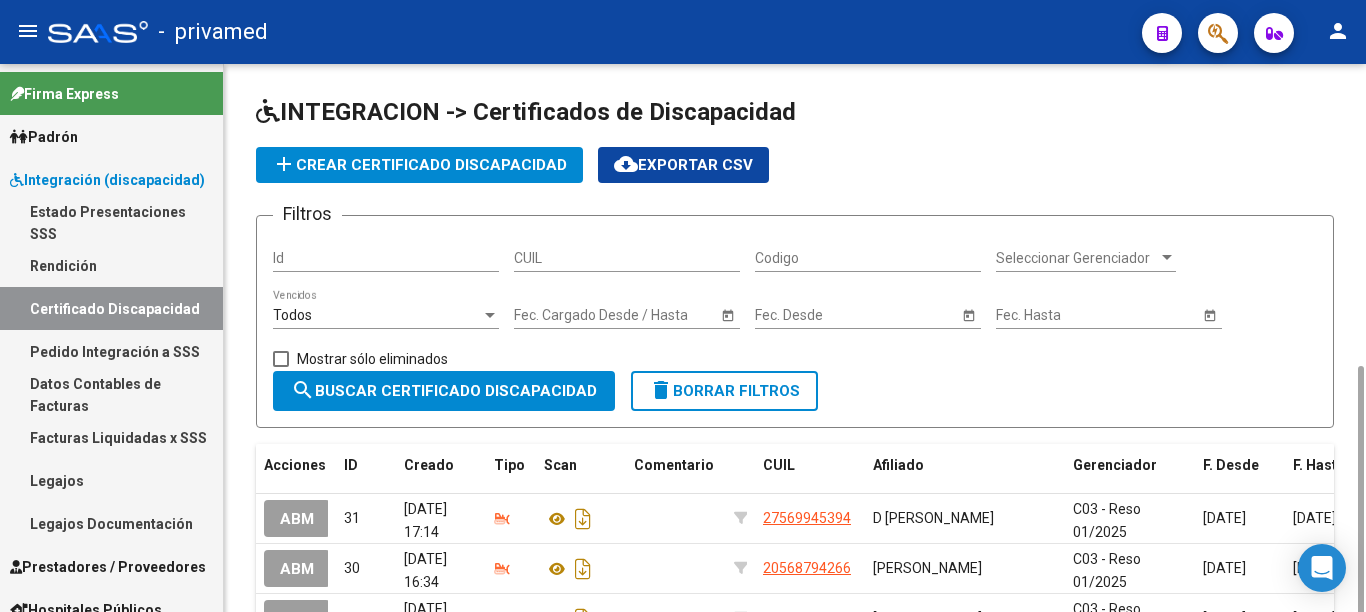 scroll, scrollTop: 520, scrollLeft: 0, axis: vertical 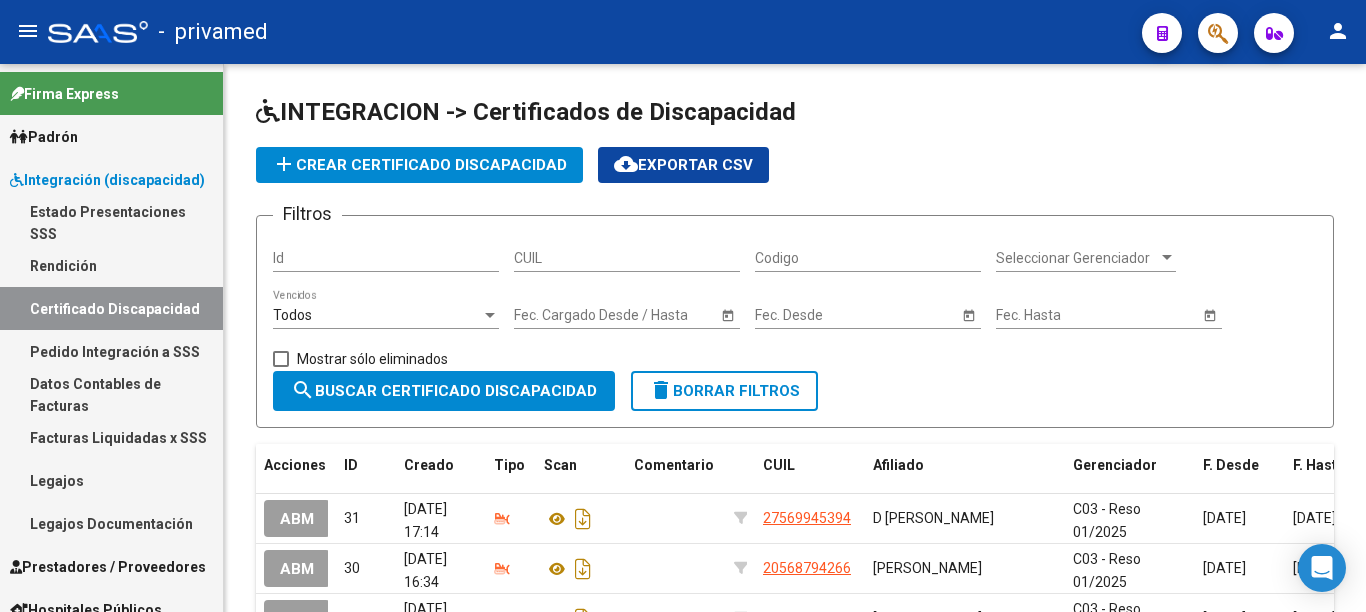 click on "Estado Presentaciones SSS" at bounding box center (111, 222) 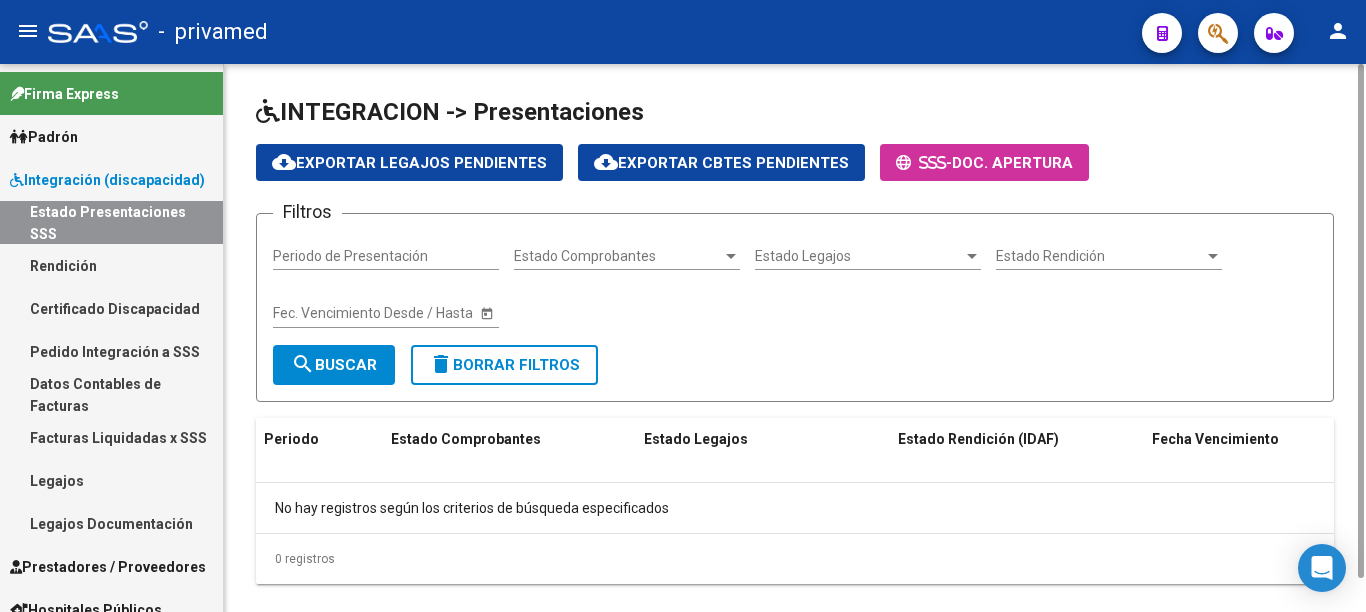 scroll, scrollTop: 36, scrollLeft: 0, axis: vertical 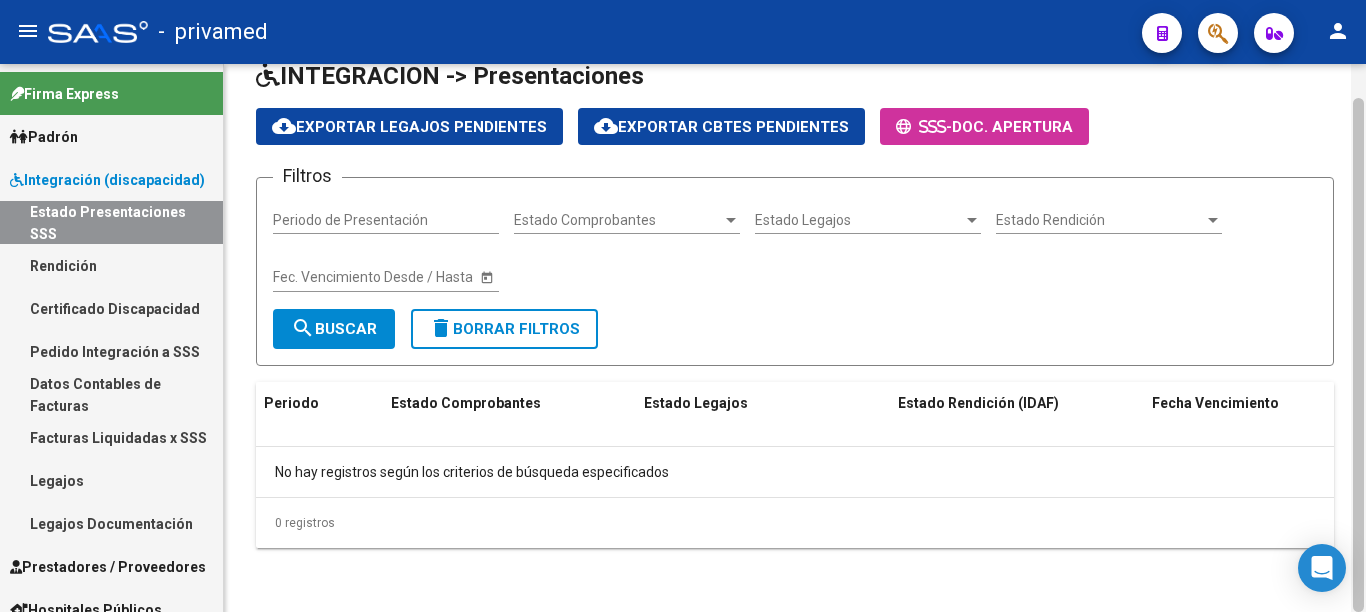 drag, startPoint x: 1364, startPoint y: 358, endPoint x: 1365, endPoint y: 162, distance: 196.00255 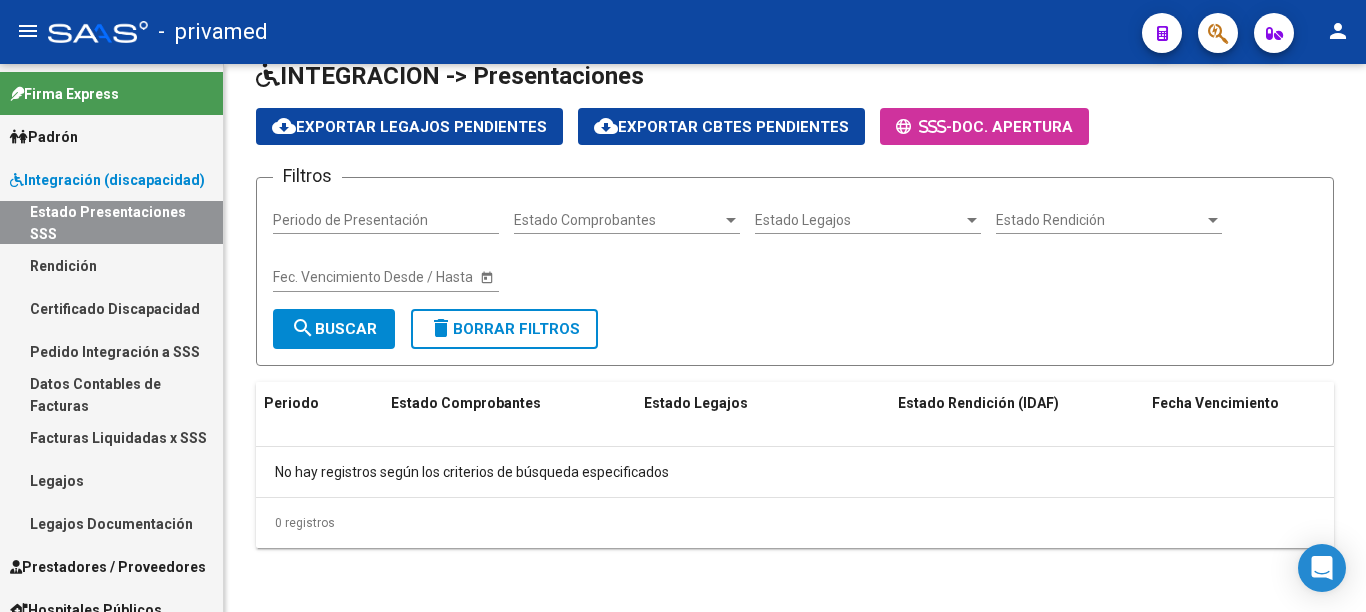 click on "Rendición" at bounding box center (111, 265) 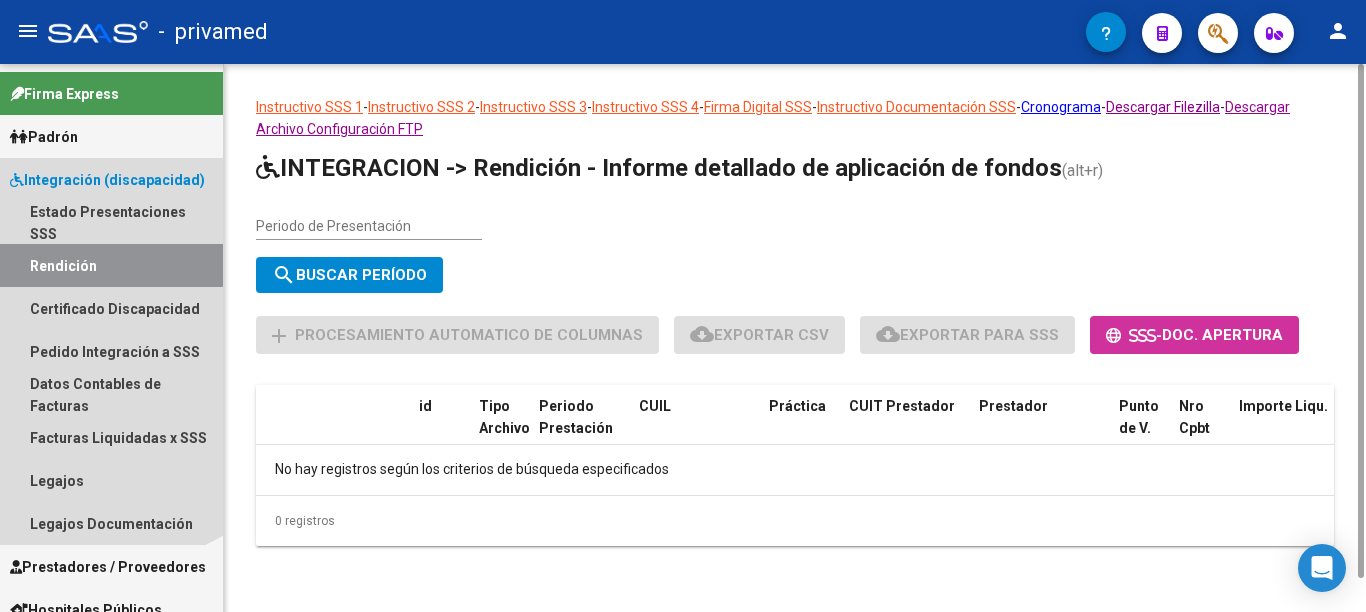 scroll, scrollTop: 0, scrollLeft: 0, axis: both 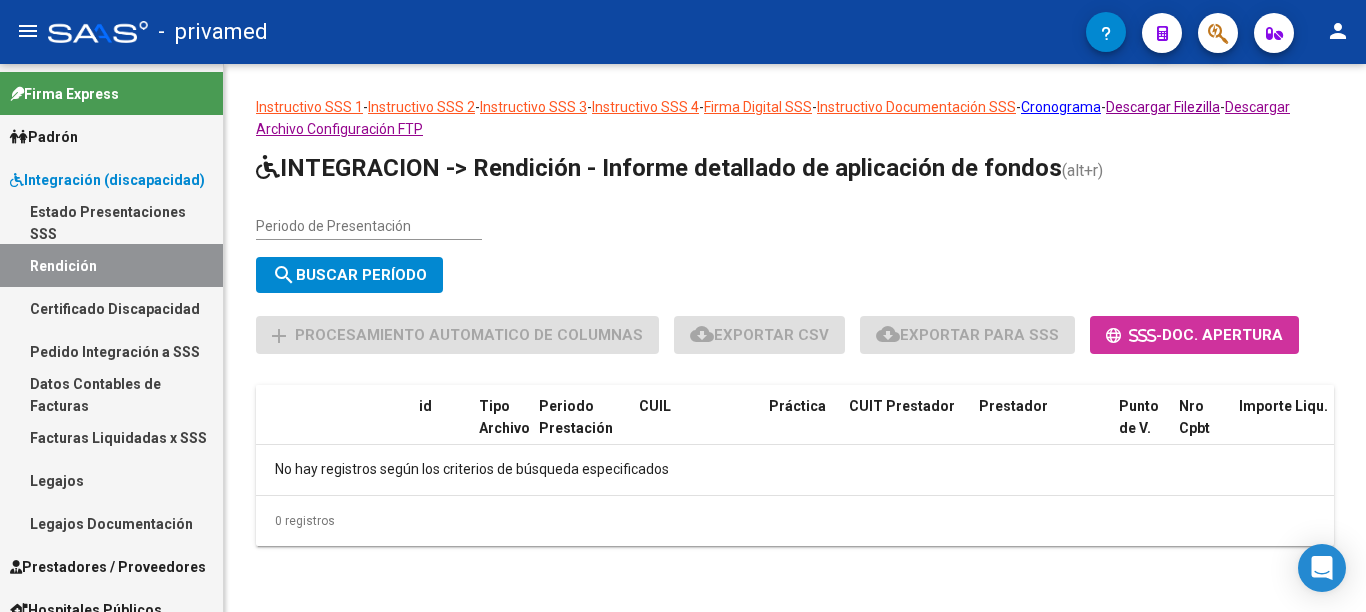 click on "Estado Presentaciones SSS" at bounding box center (111, 222) 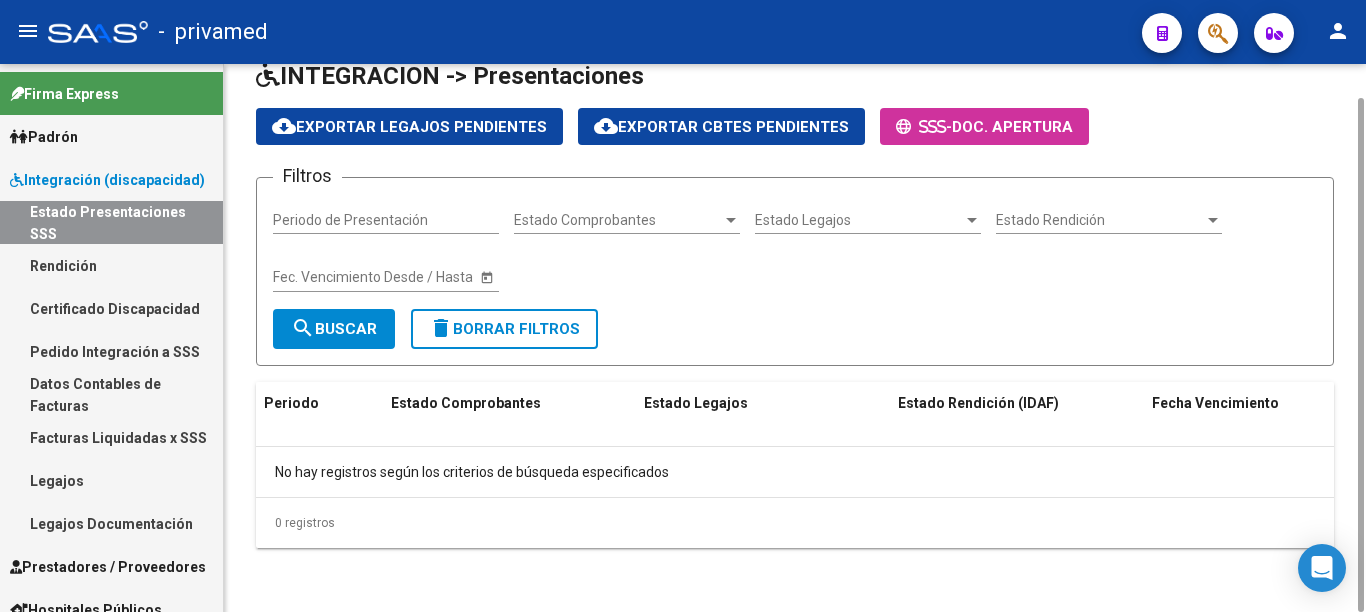 scroll, scrollTop: 0, scrollLeft: 0, axis: both 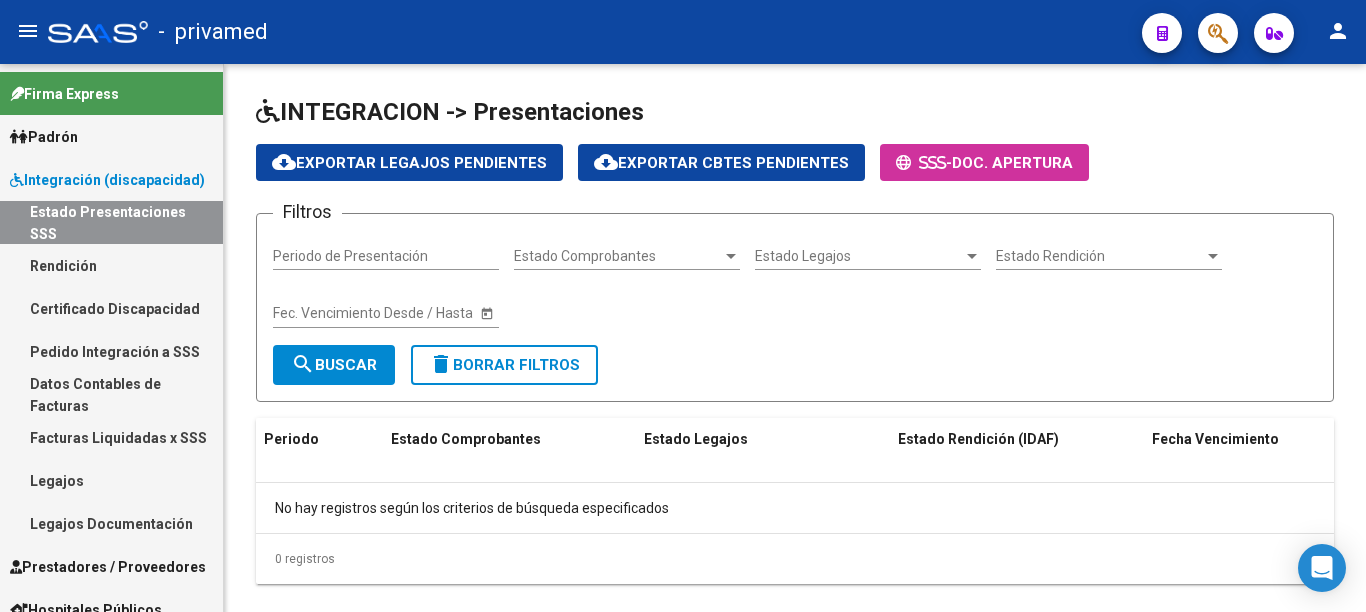 click on "Padrón" at bounding box center [44, 137] 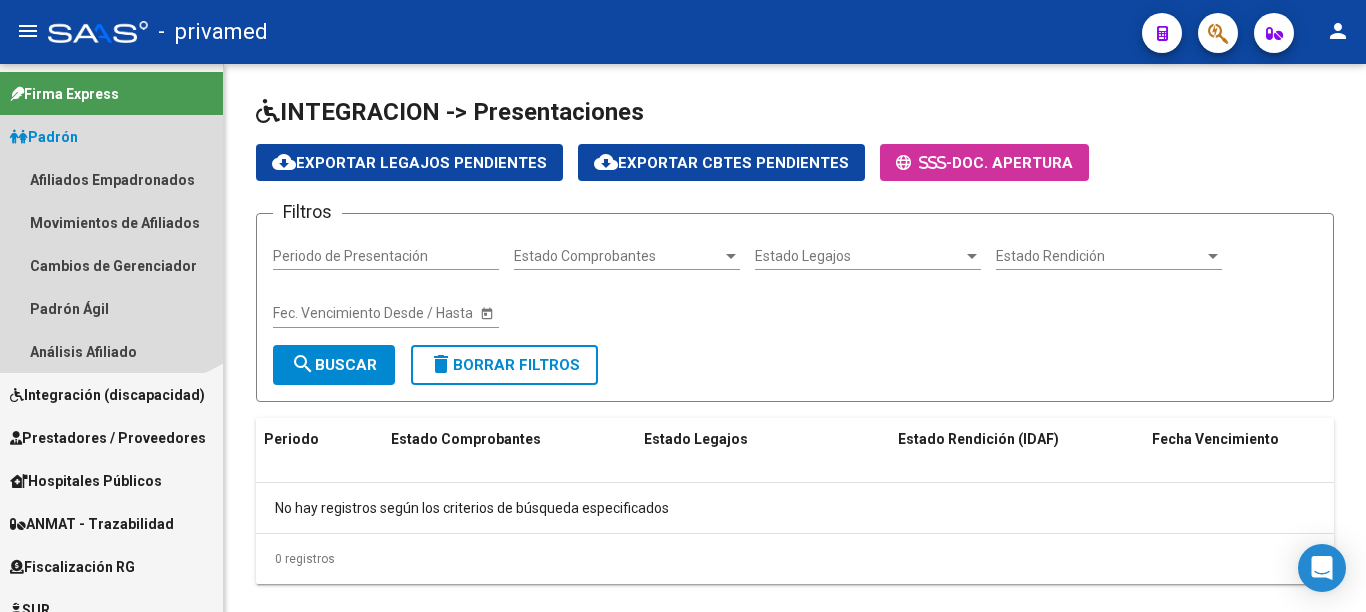 click on "Padrón" at bounding box center [111, 136] 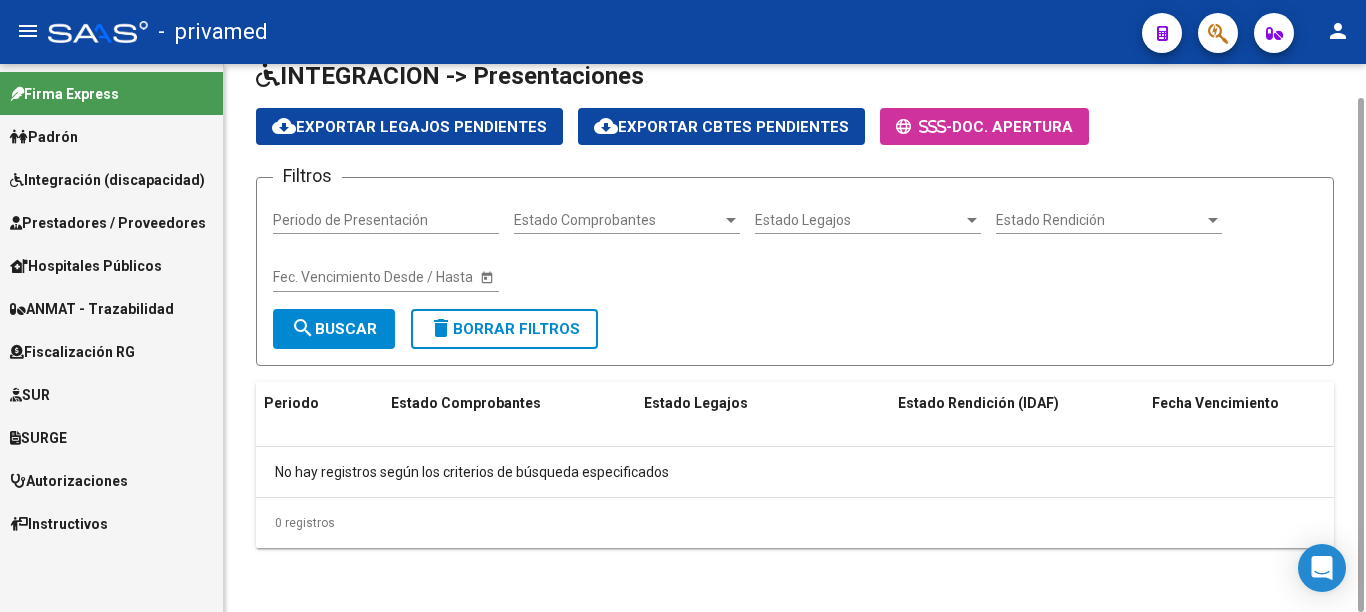 scroll, scrollTop: 0, scrollLeft: 0, axis: both 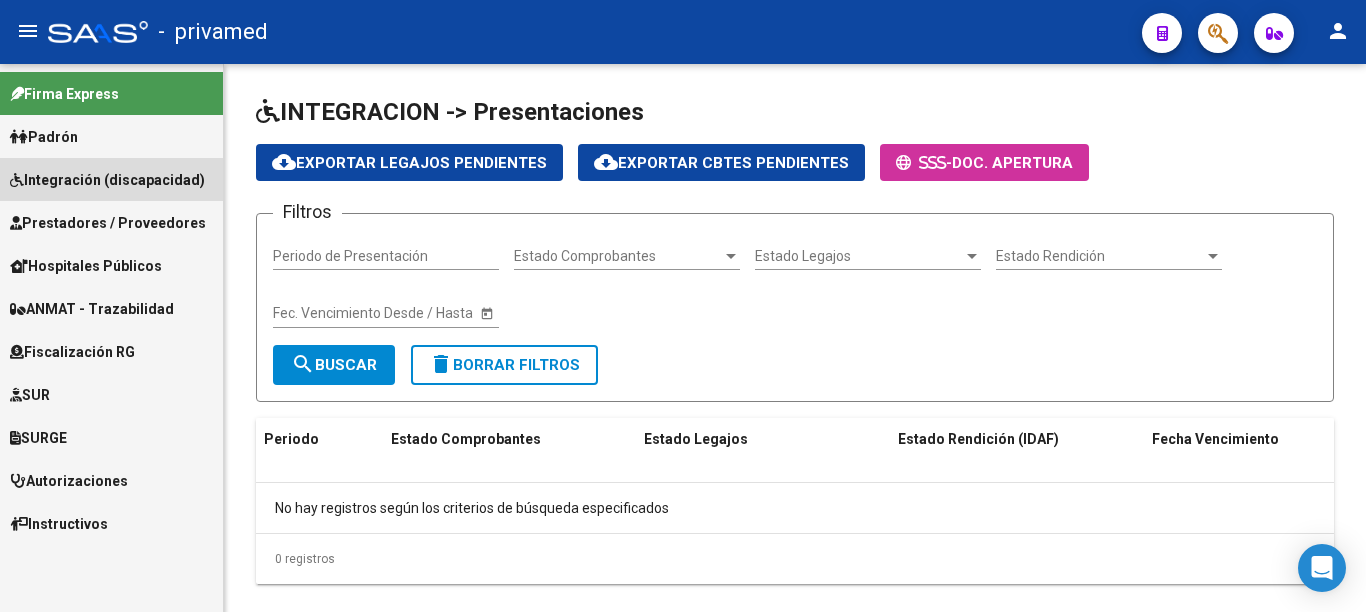 click on "Integración (discapacidad)" at bounding box center [107, 180] 